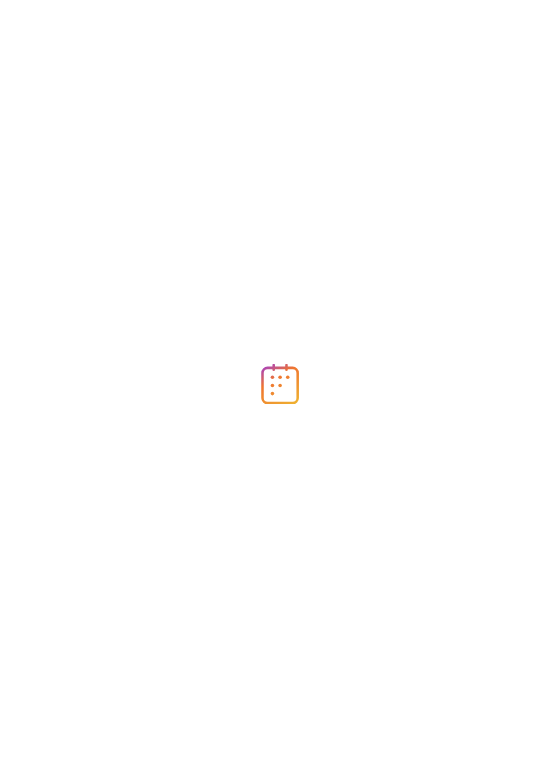 scroll, scrollTop: 0, scrollLeft: 0, axis: both 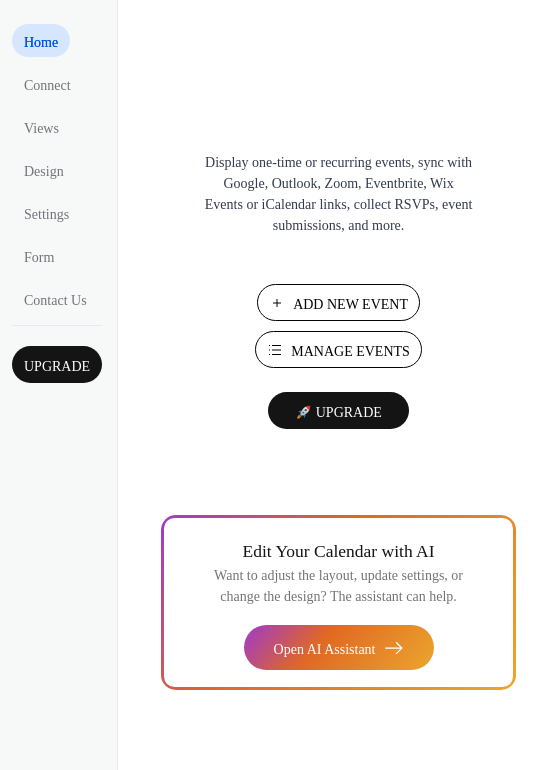click on "Manage Events" at bounding box center [350, 351] 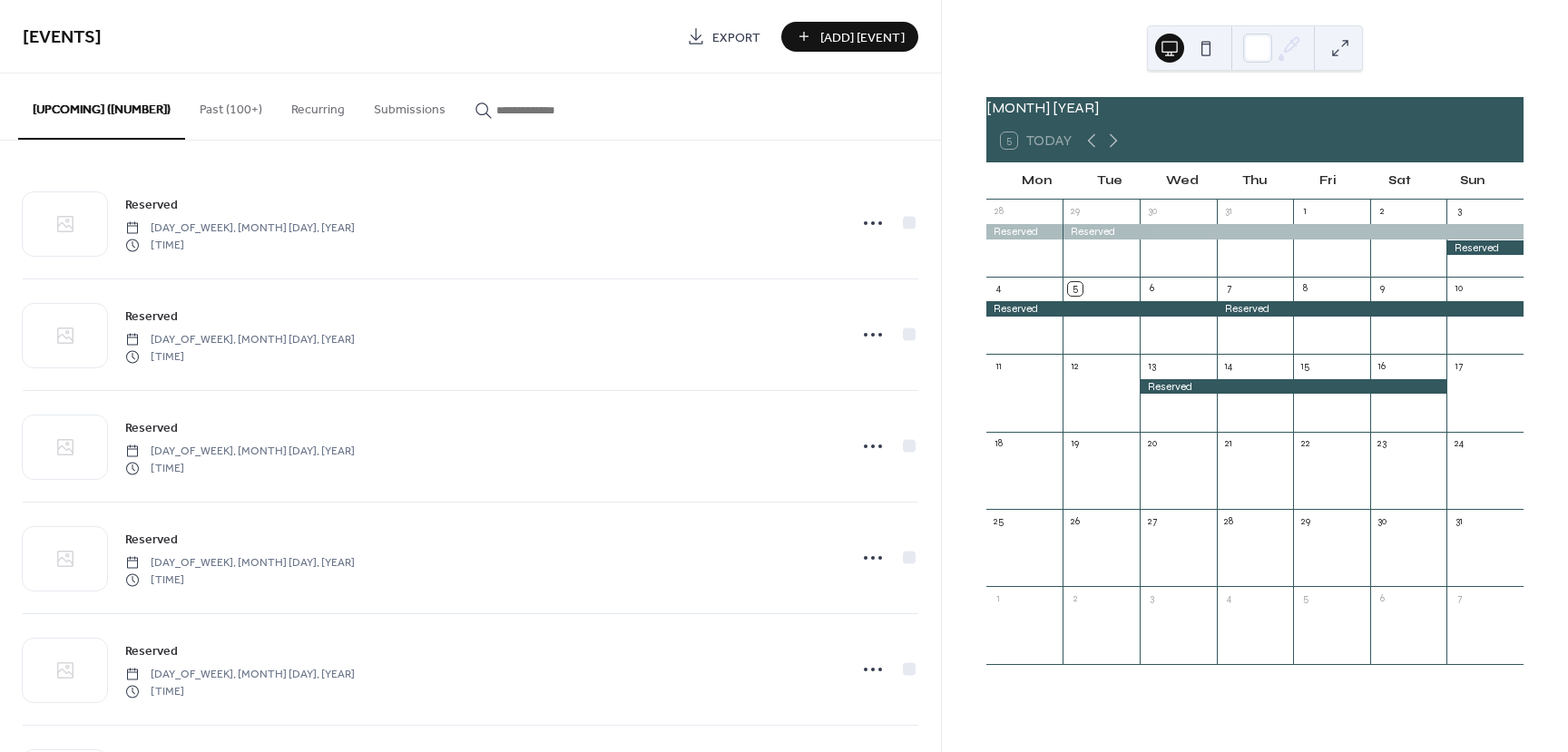 scroll, scrollTop: 0, scrollLeft: 0, axis: both 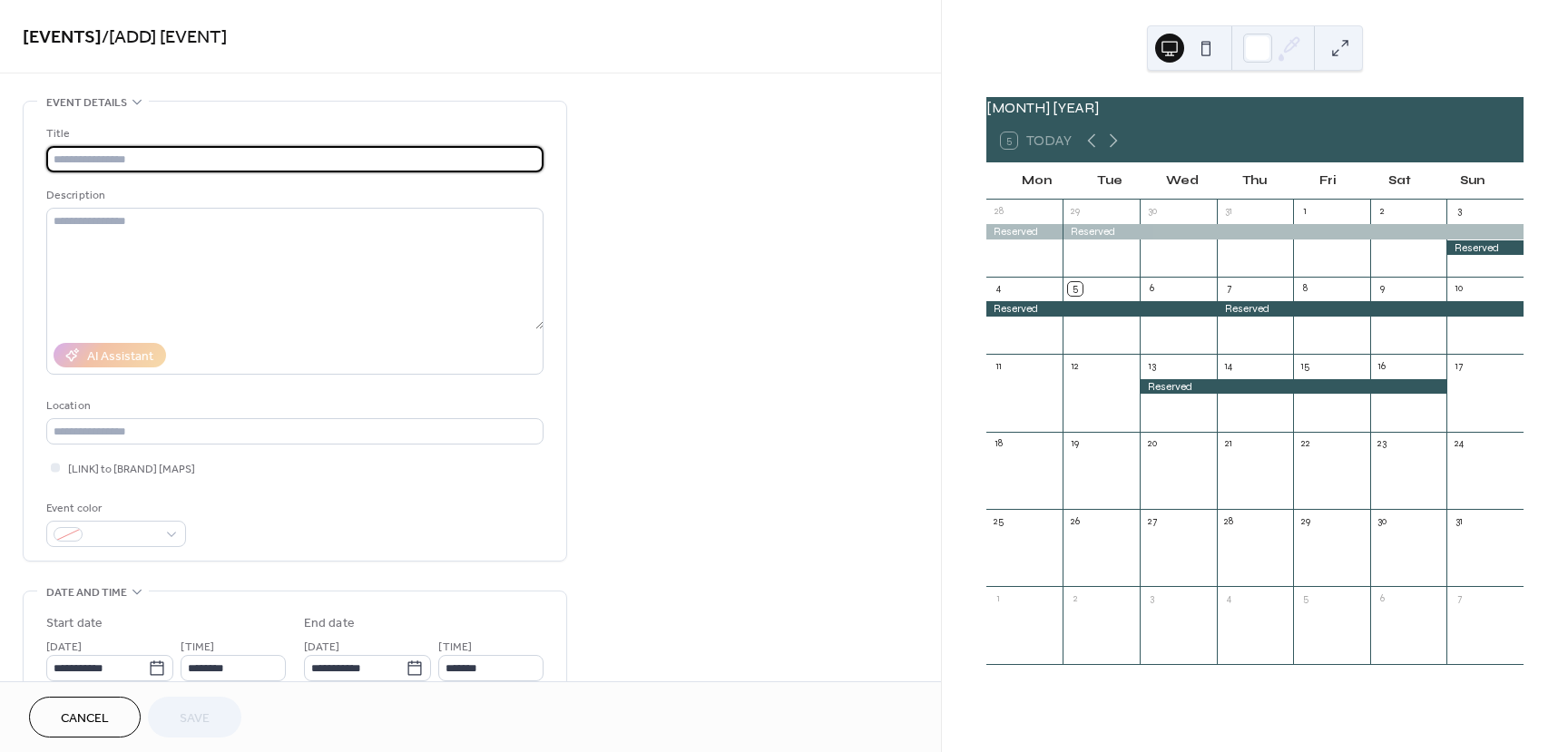 click at bounding box center (295, 159) 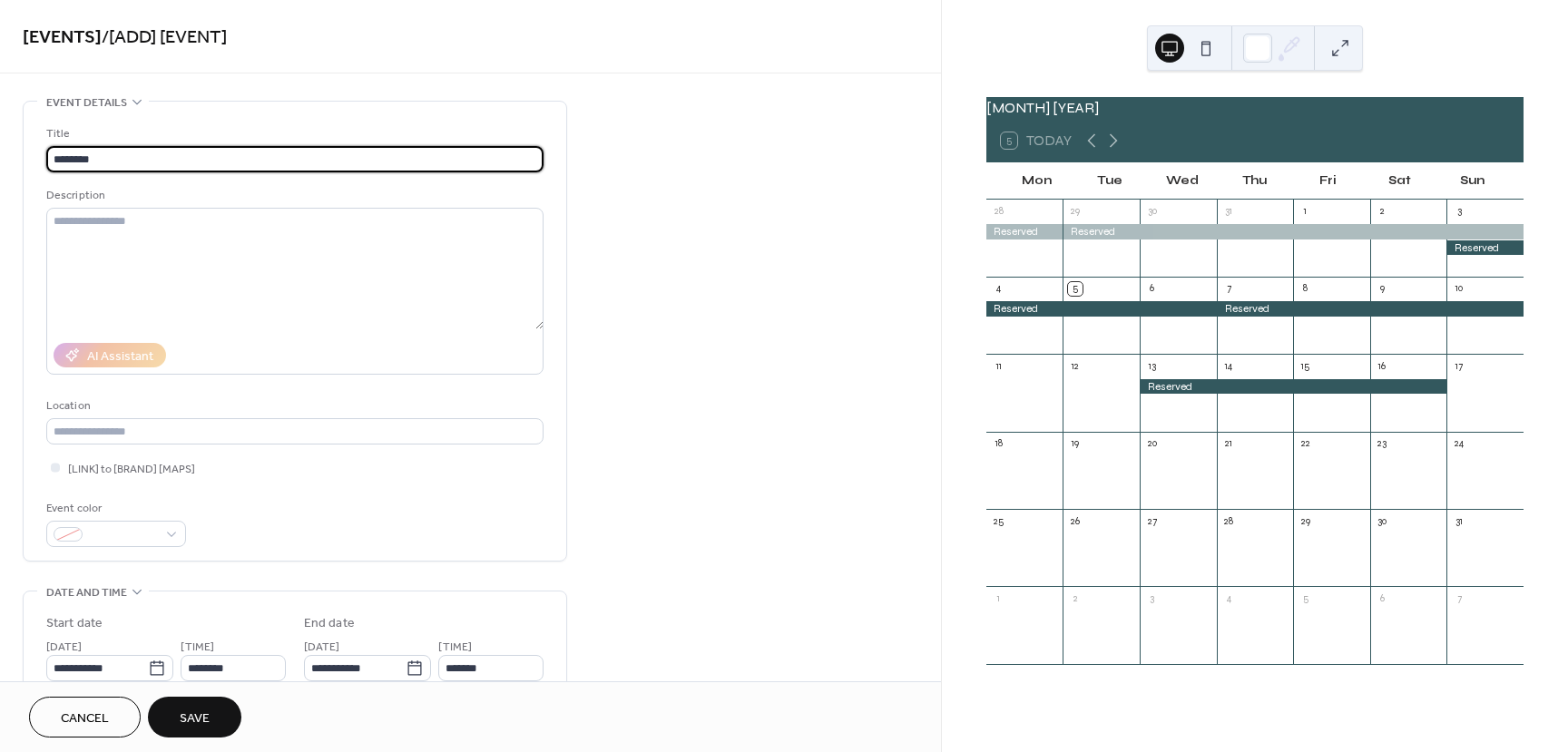 type on "********" 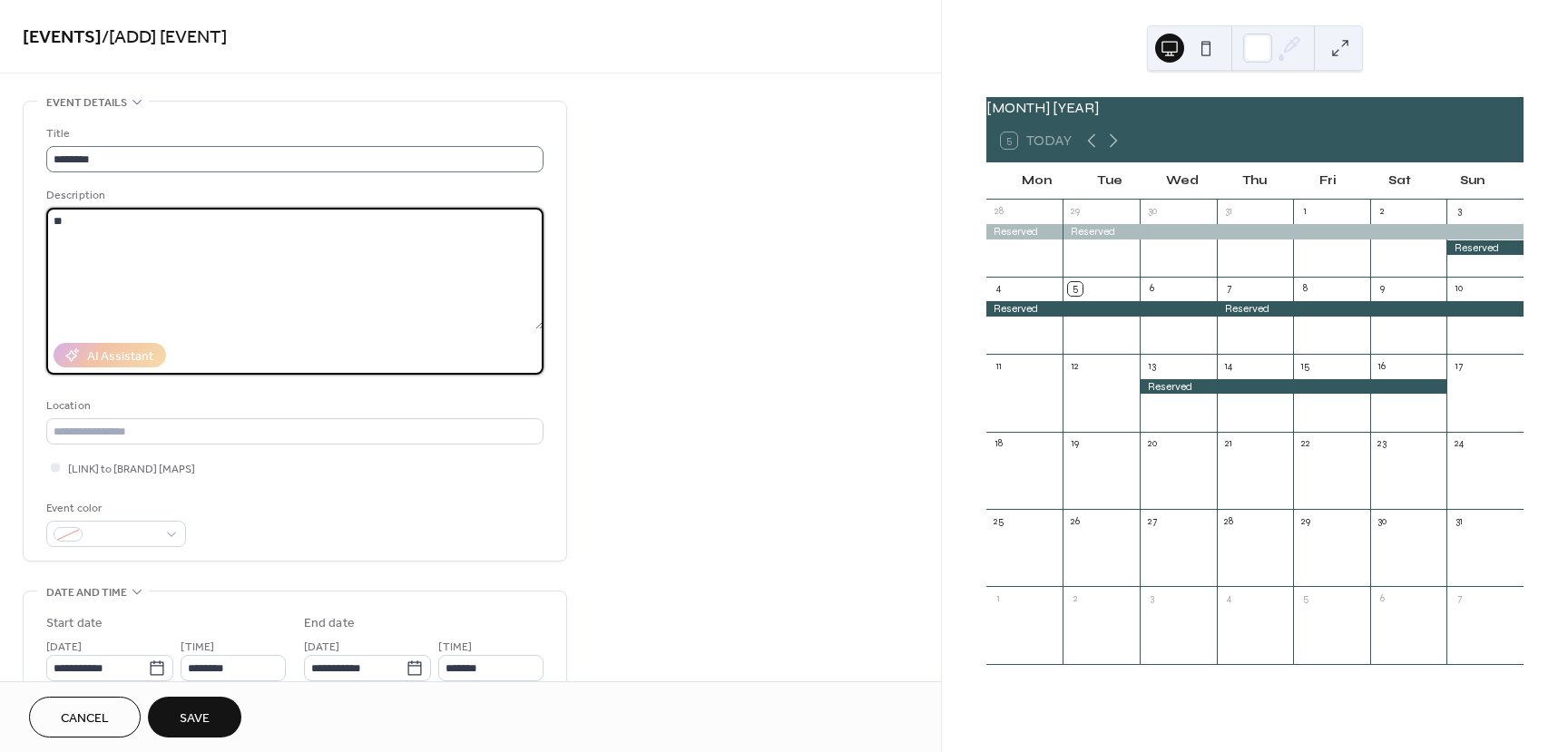 type on "*" 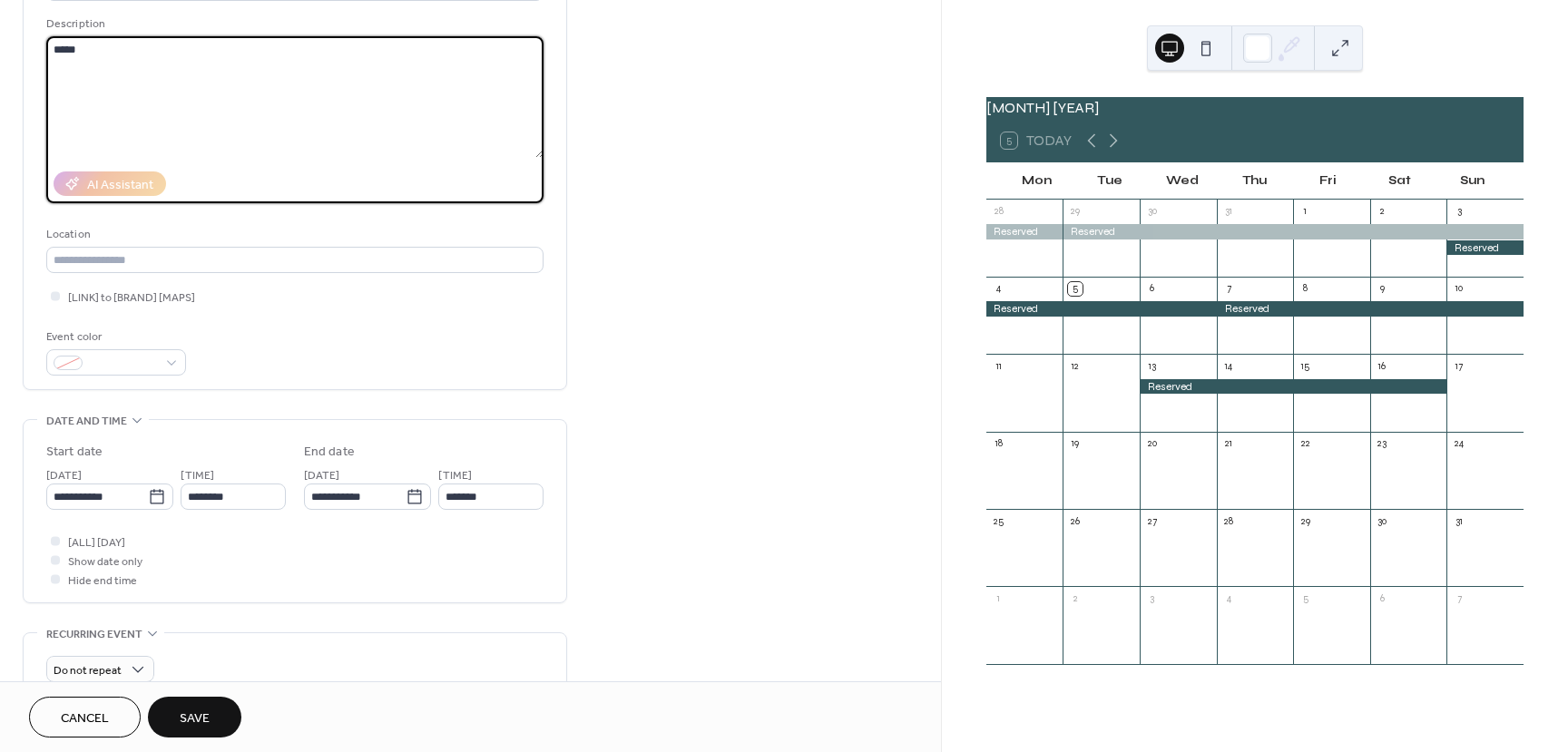 scroll, scrollTop: 181, scrollLeft: 0, axis: vertical 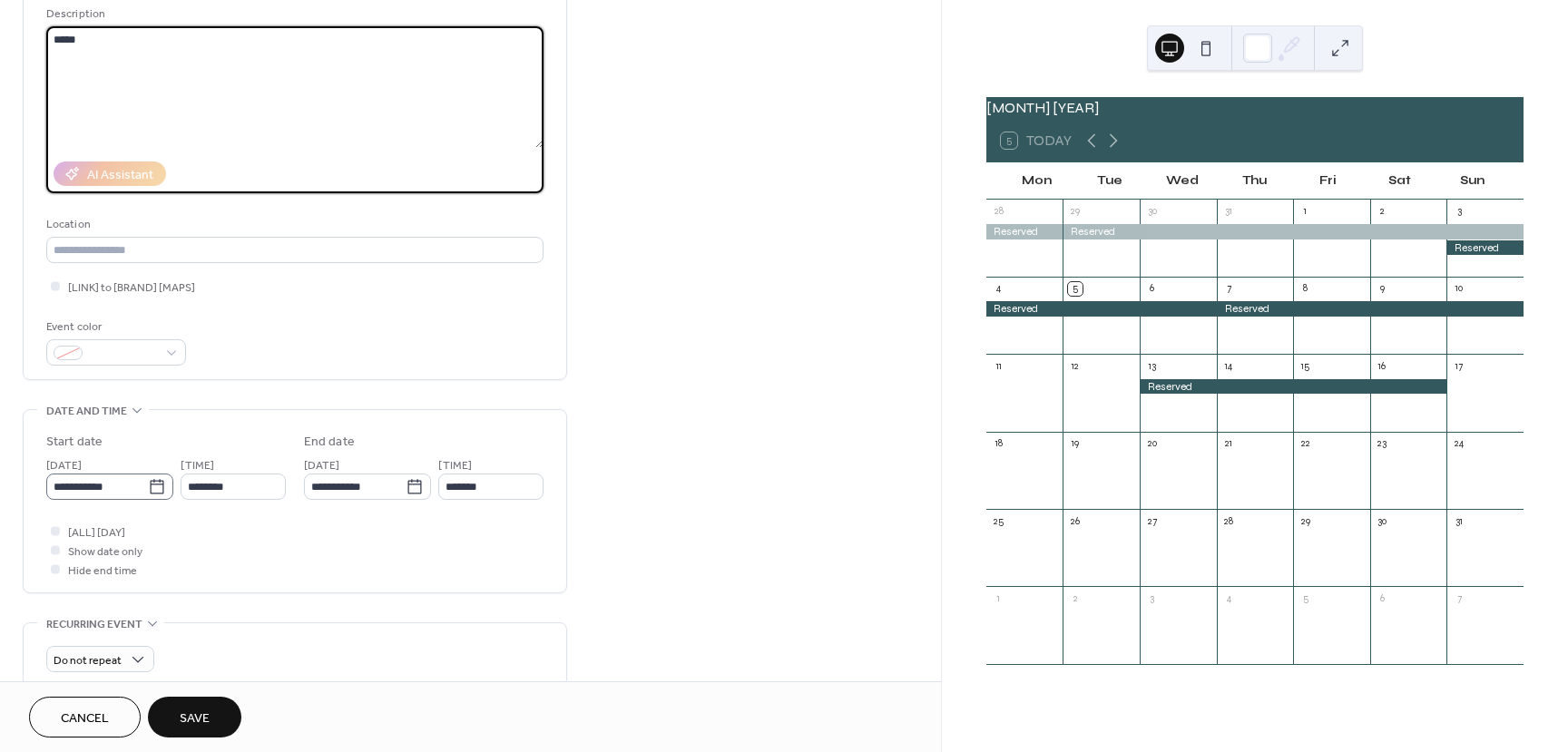 type on "*****" 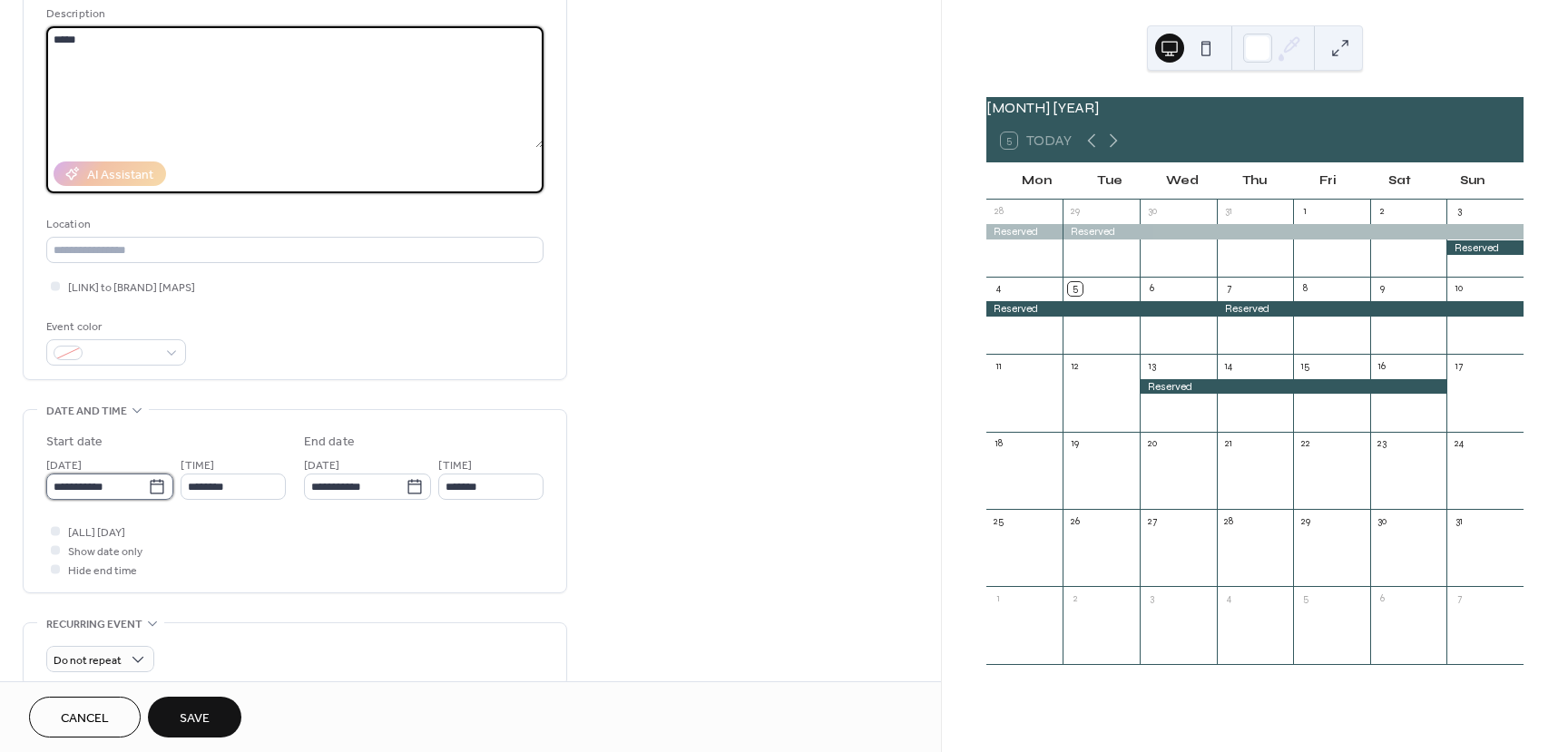 click on "**********" at bounding box center (97, 486) 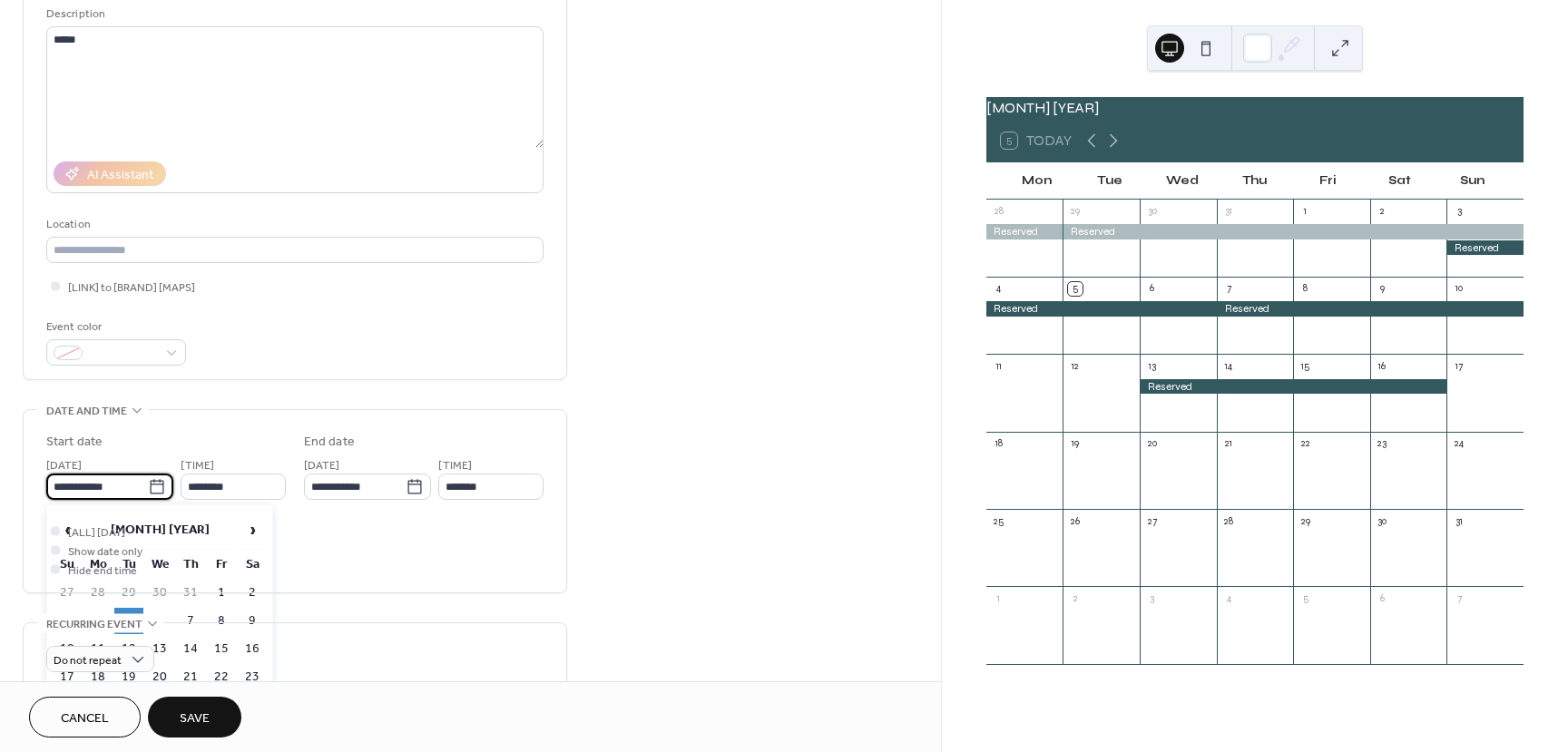 click on "31" at bounding box center (67, 733) 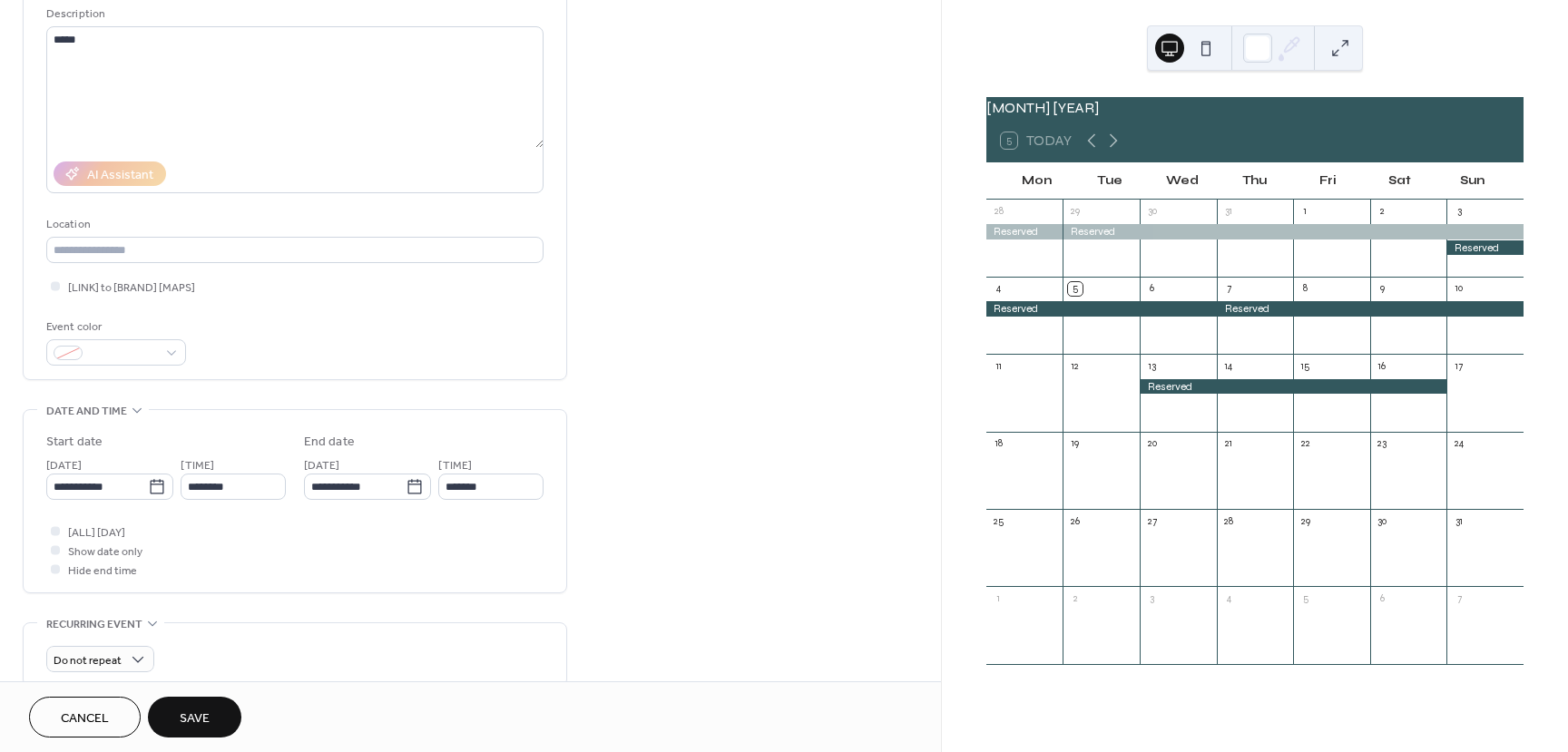 type on "**********" 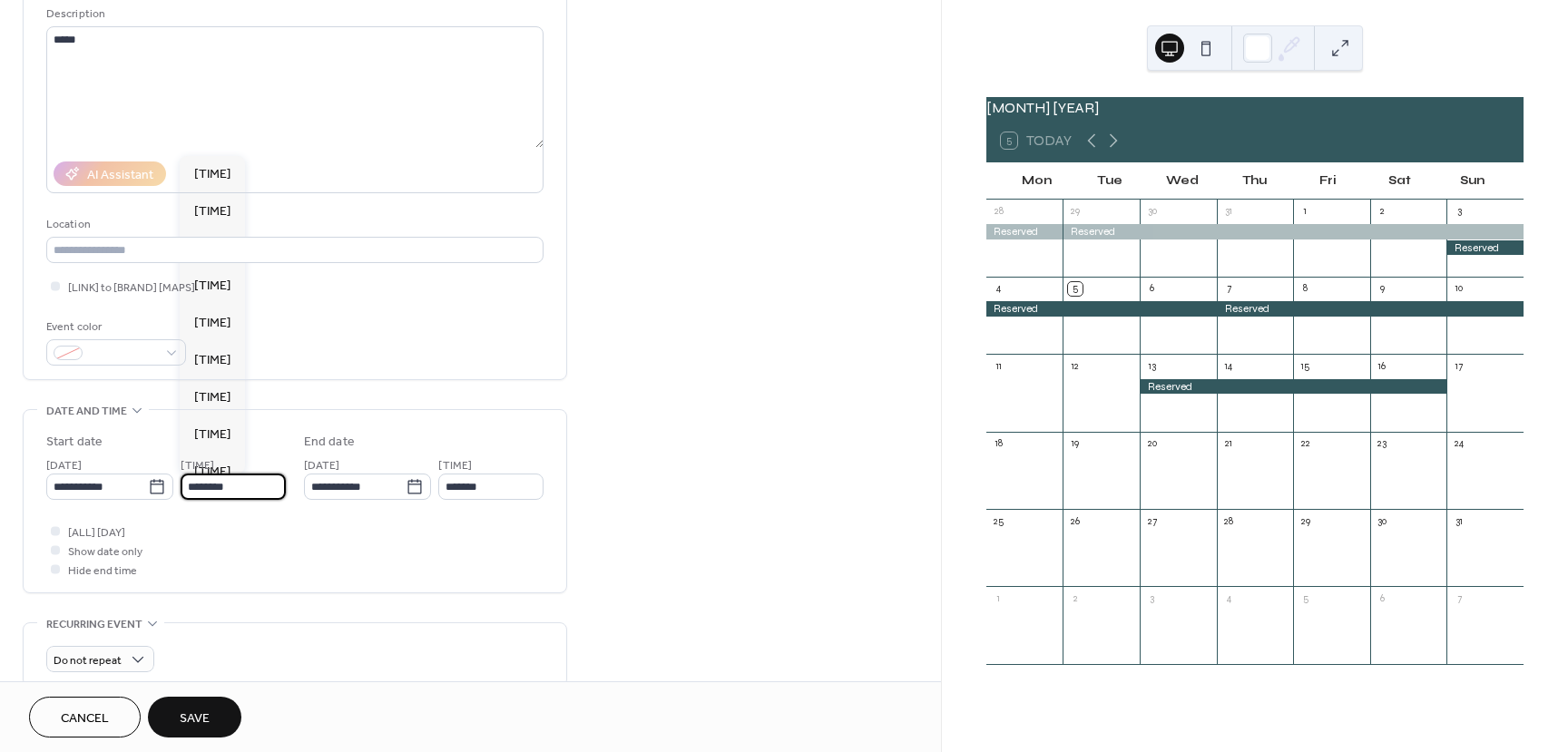 click on "********" at bounding box center (233, 486) 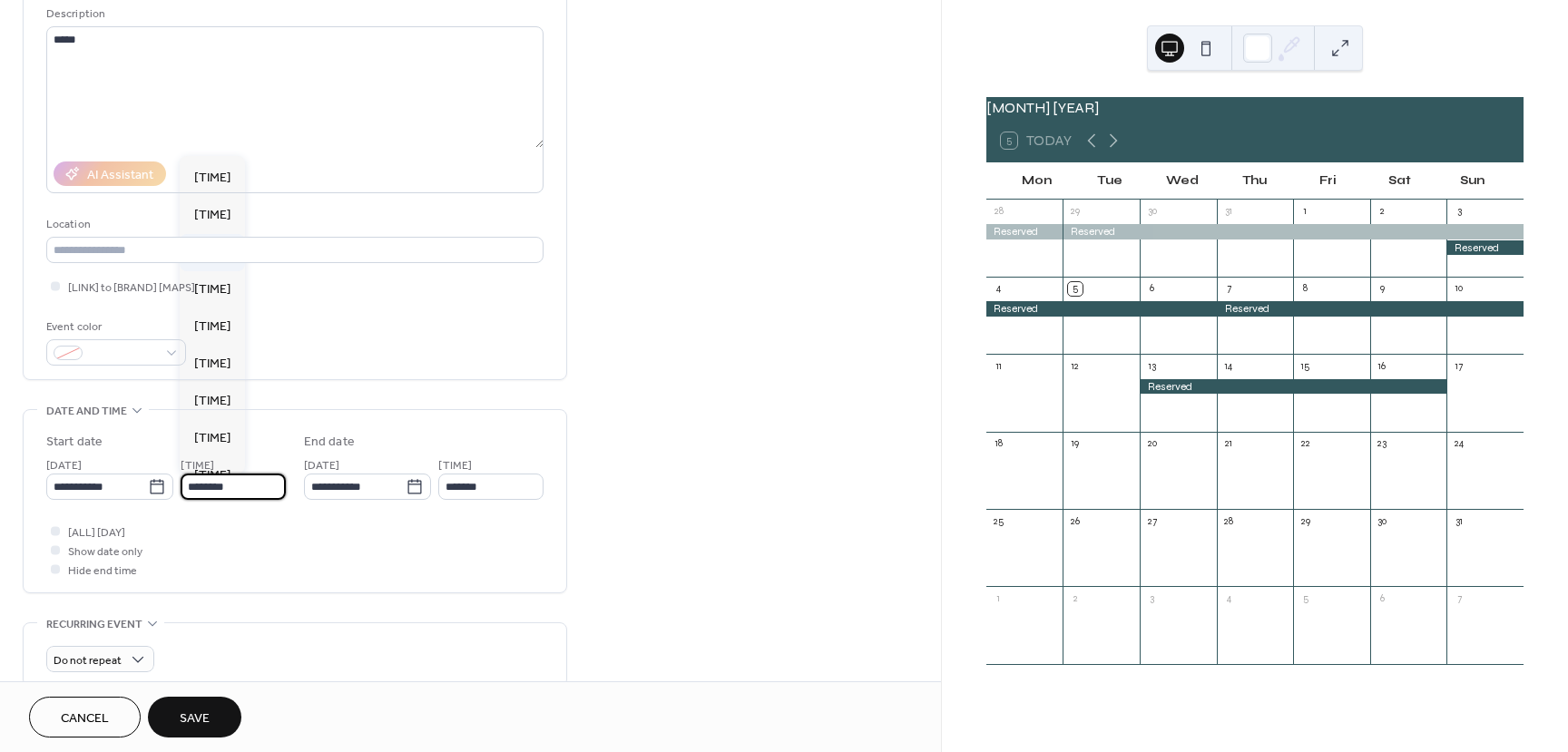 scroll, scrollTop: 2057, scrollLeft: 0, axis: vertical 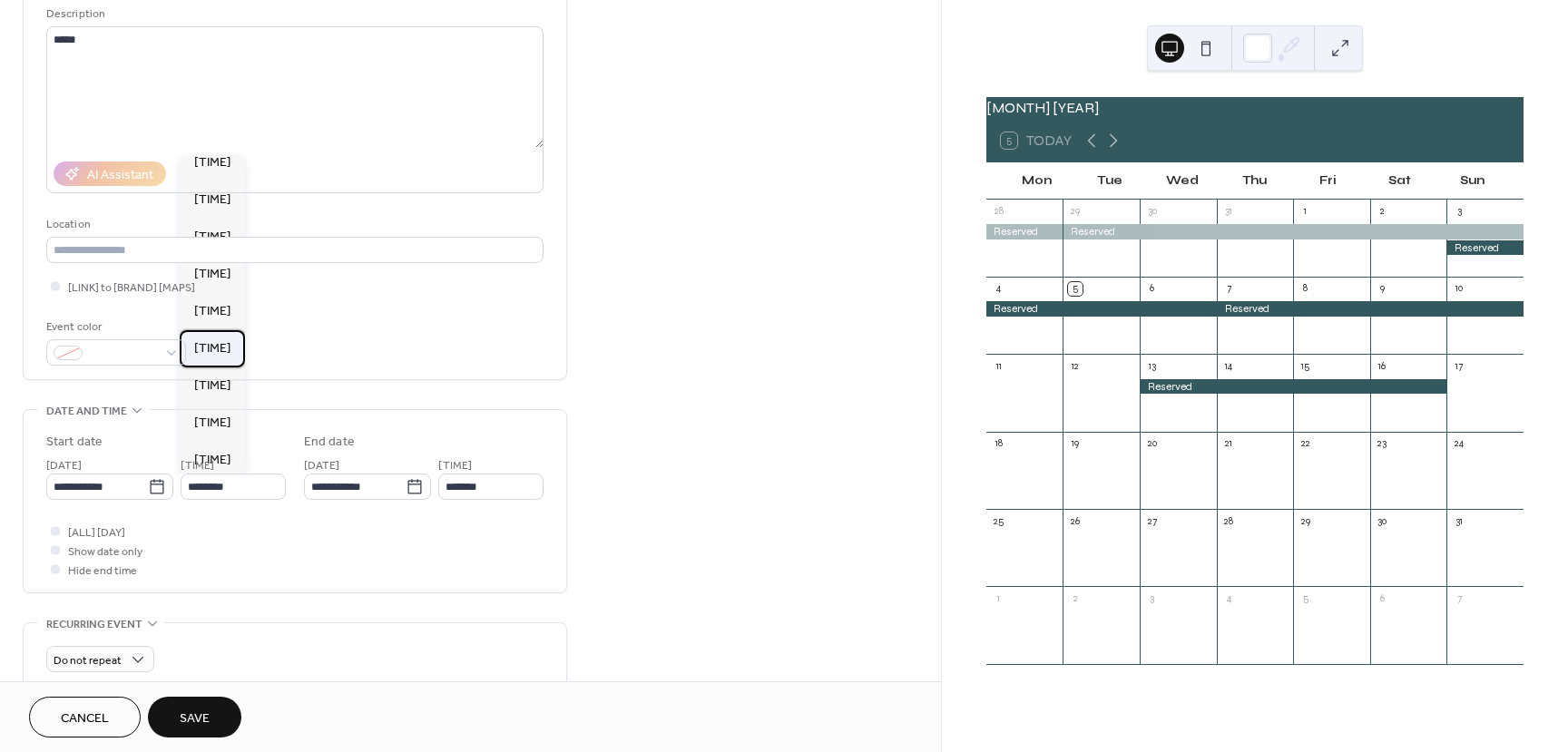 click on "[TIME]" at bounding box center [212, 348] 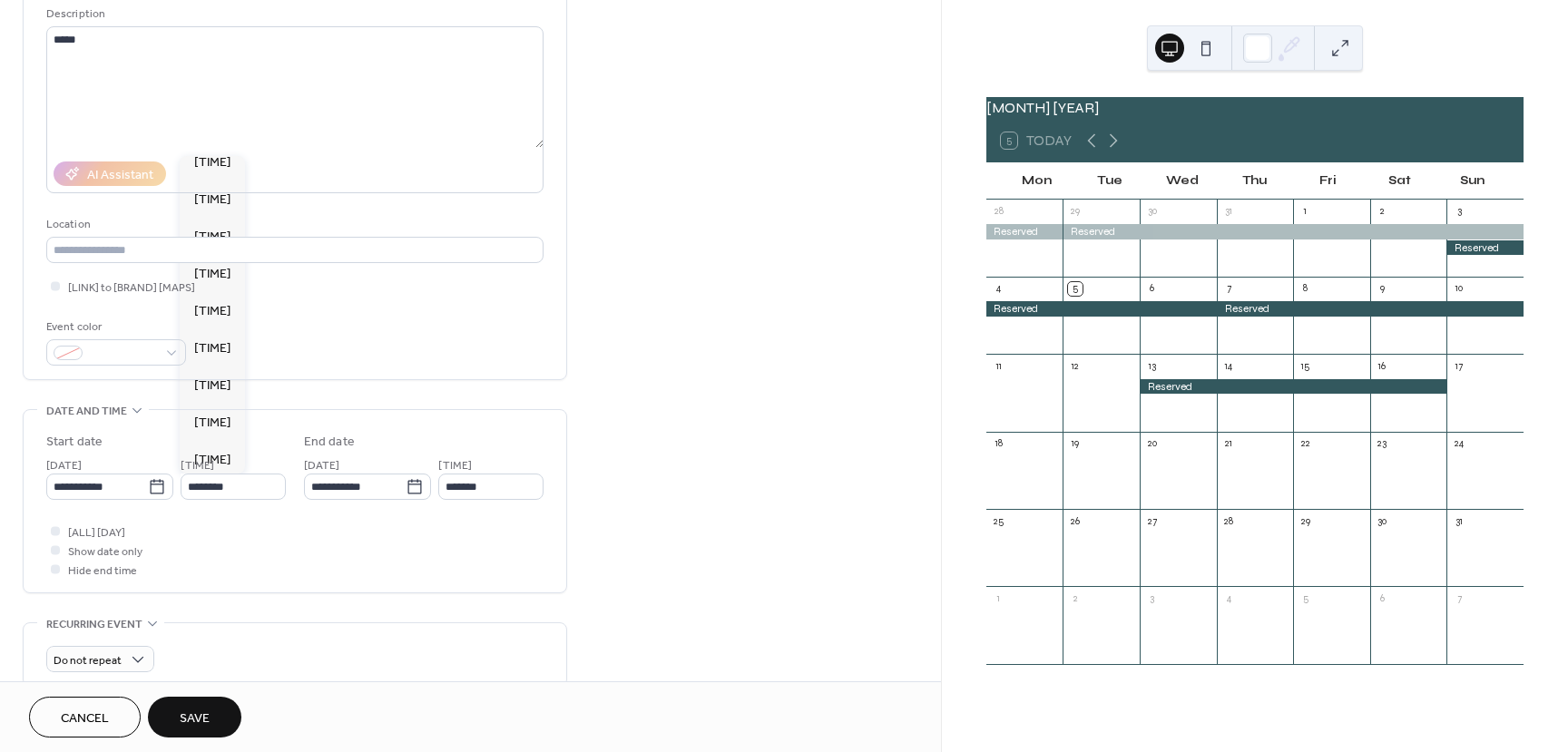type on "*****" 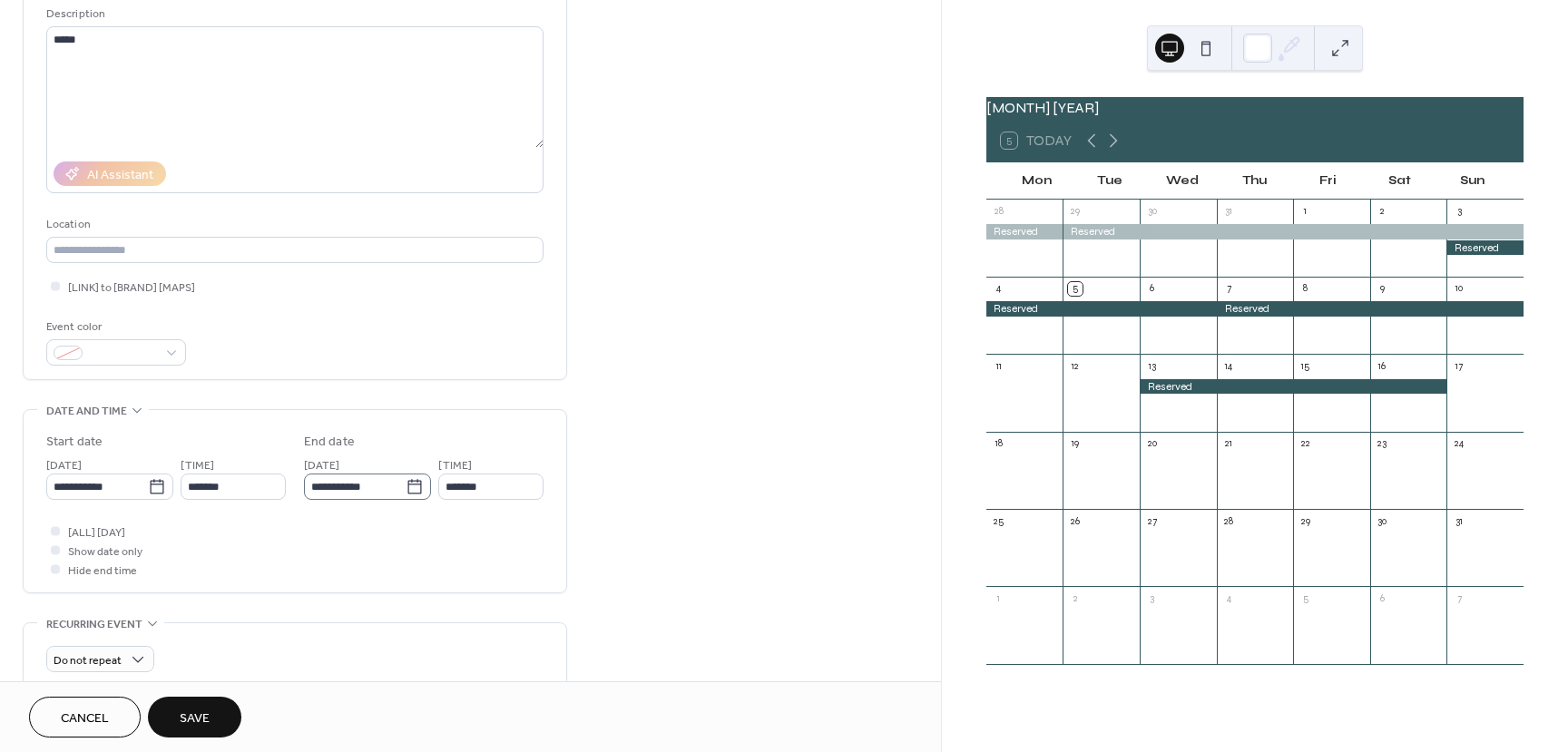 click 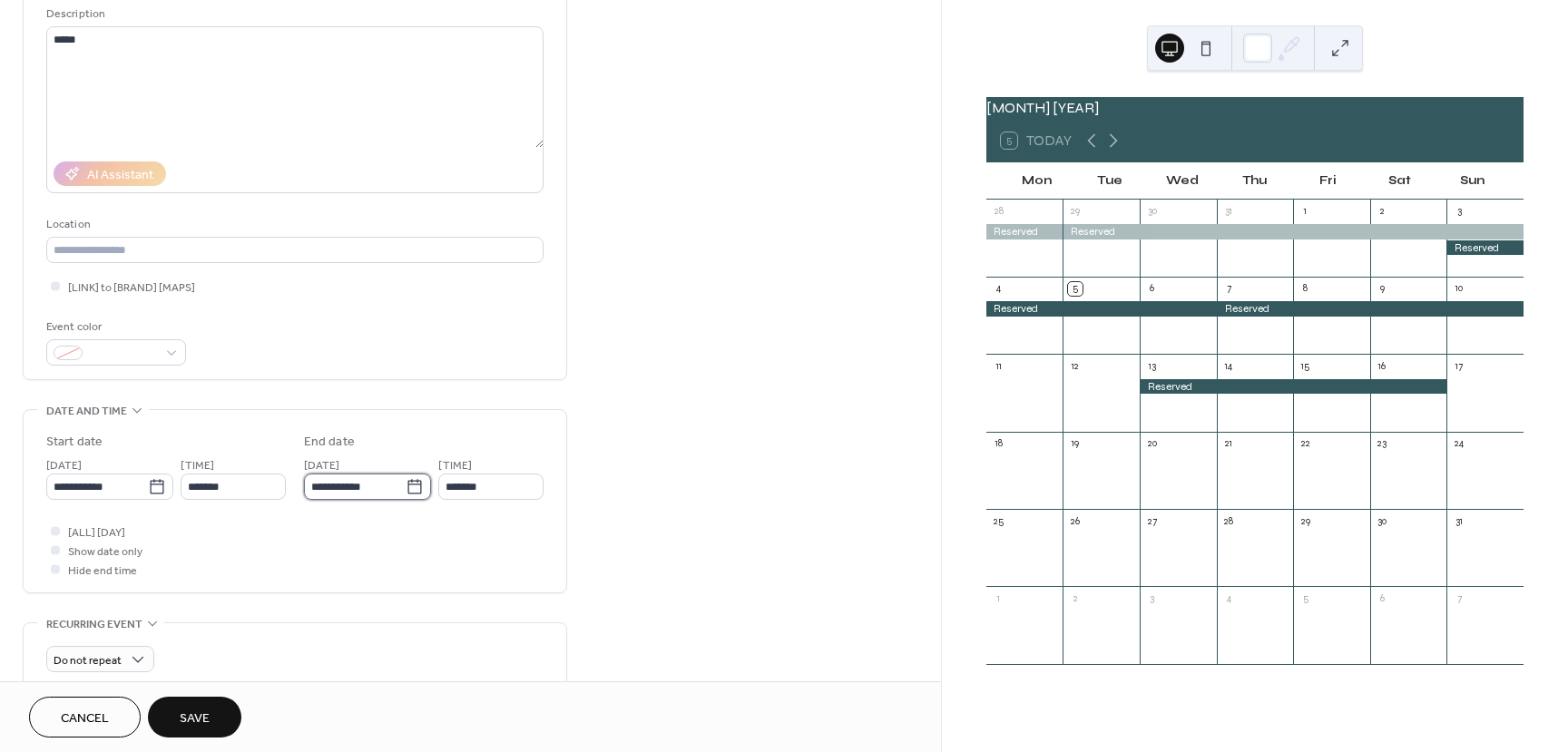 click on "**********" at bounding box center [355, 486] 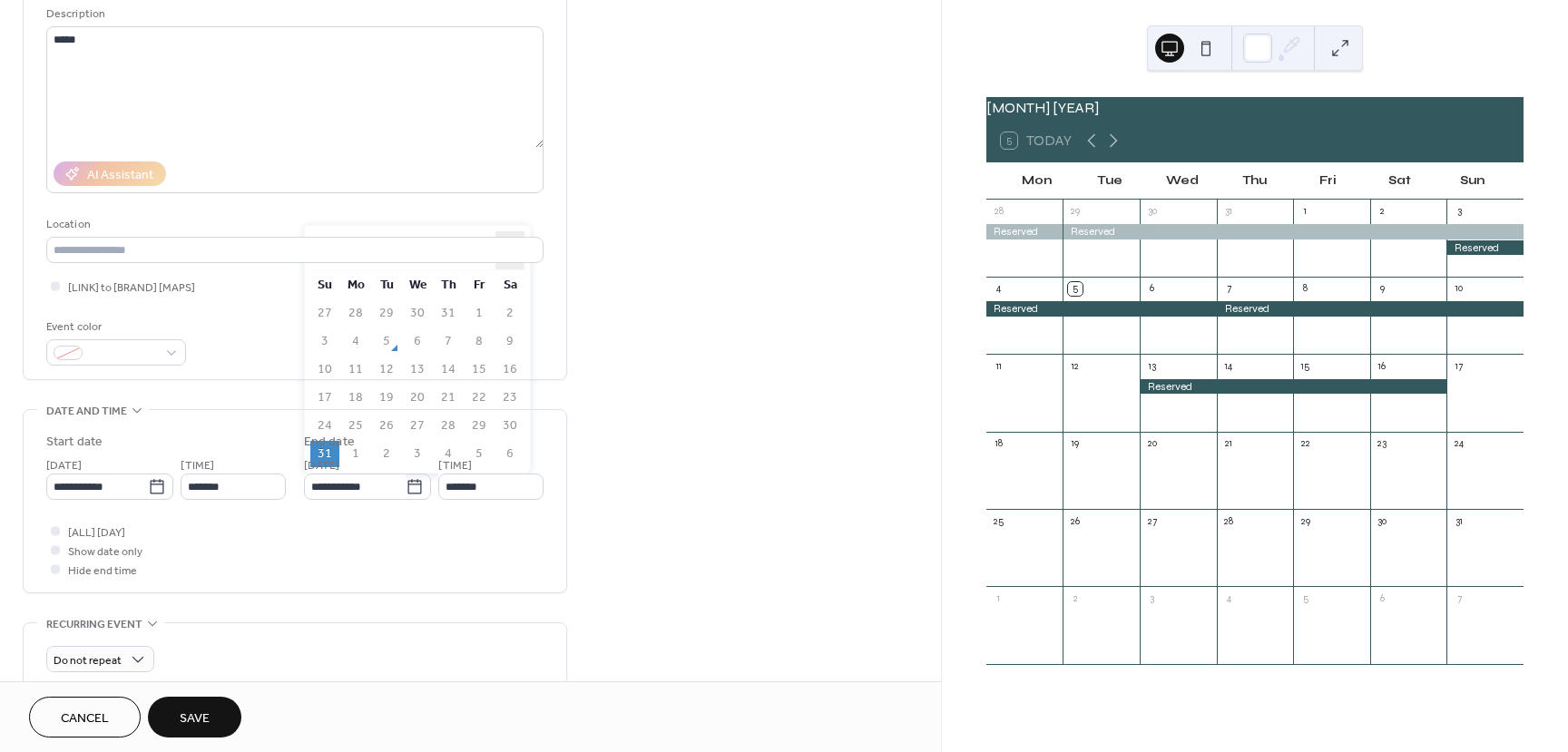 click on "›" at bounding box center (510, 250) 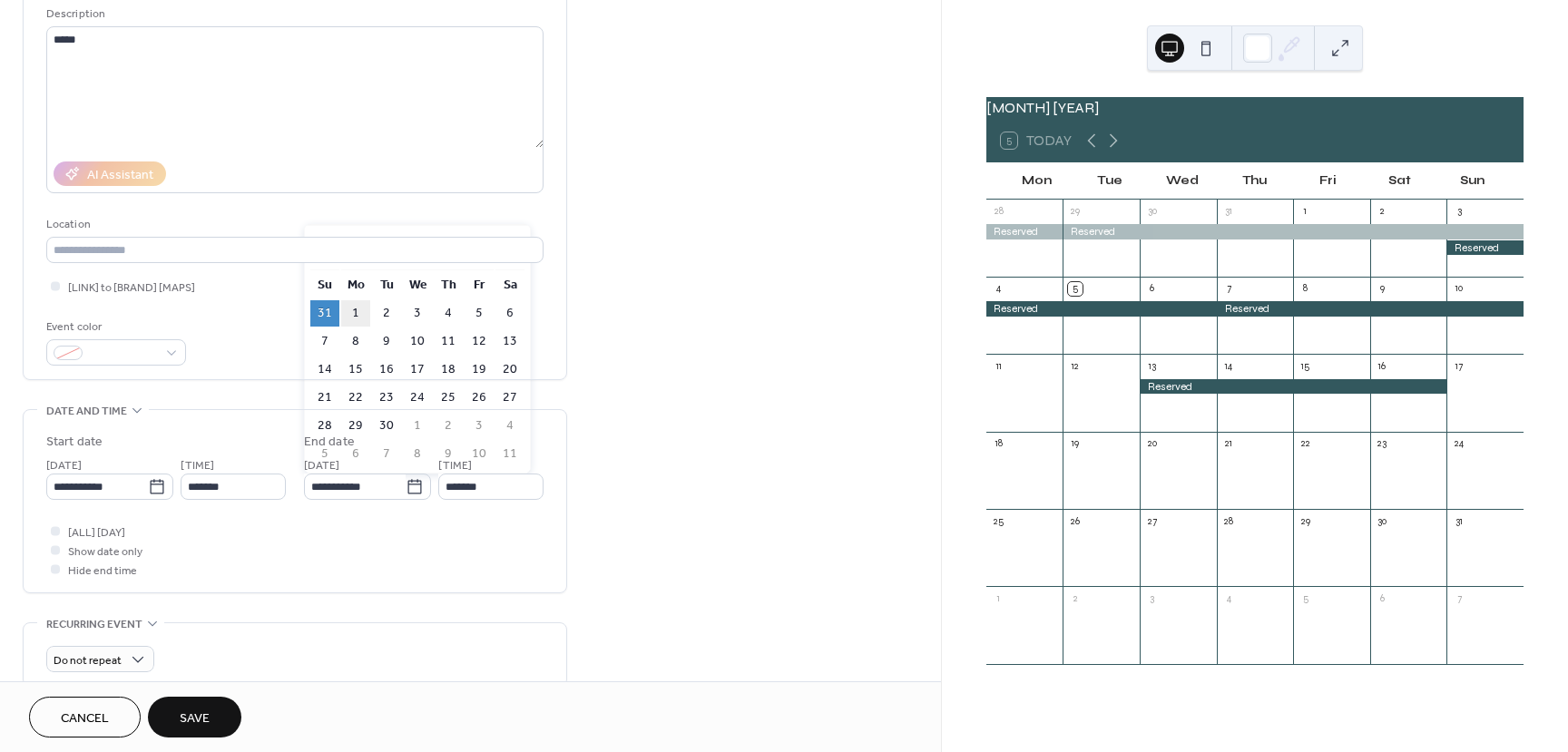 click on "1" at bounding box center [356, 313] 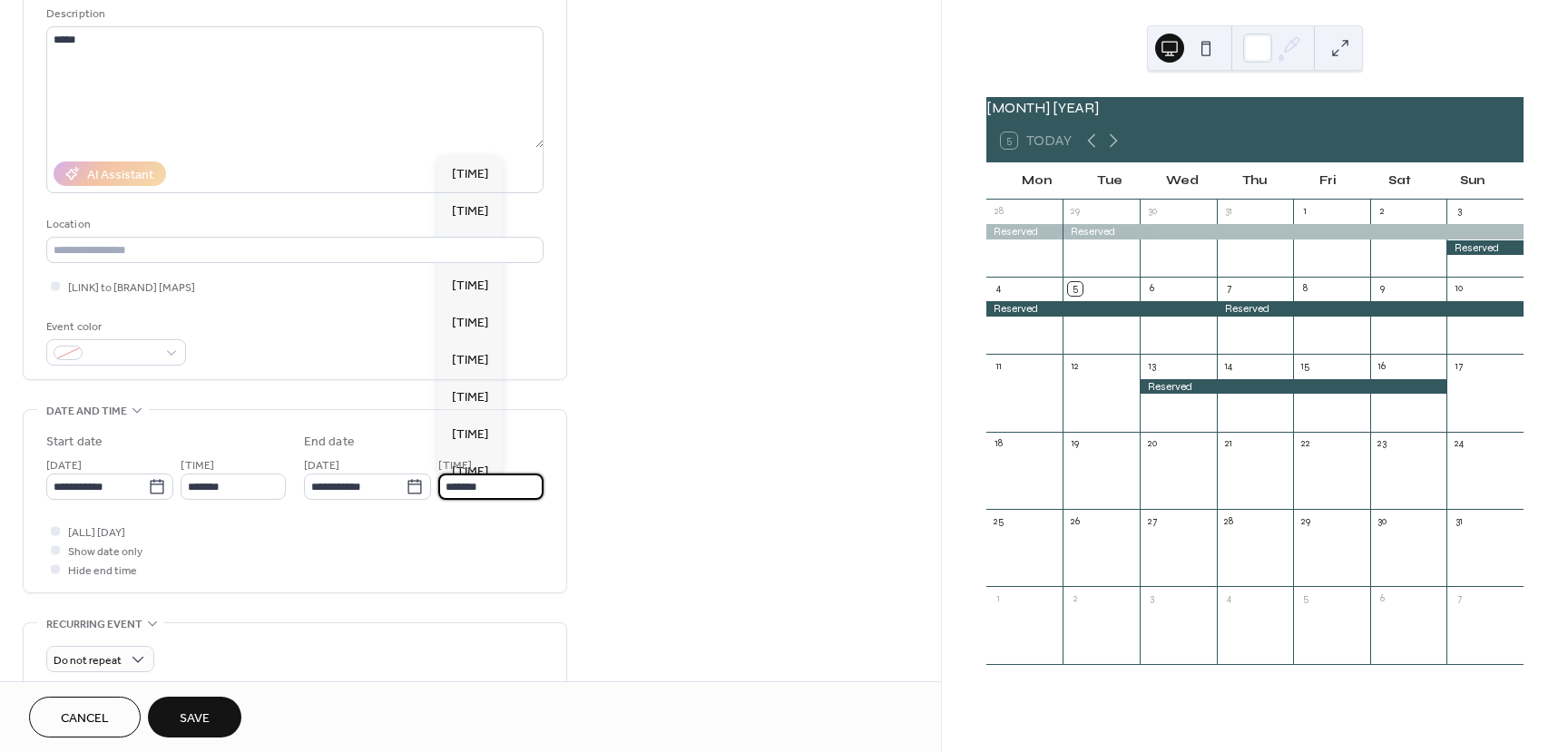 click on "*****" at bounding box center [491, 486] 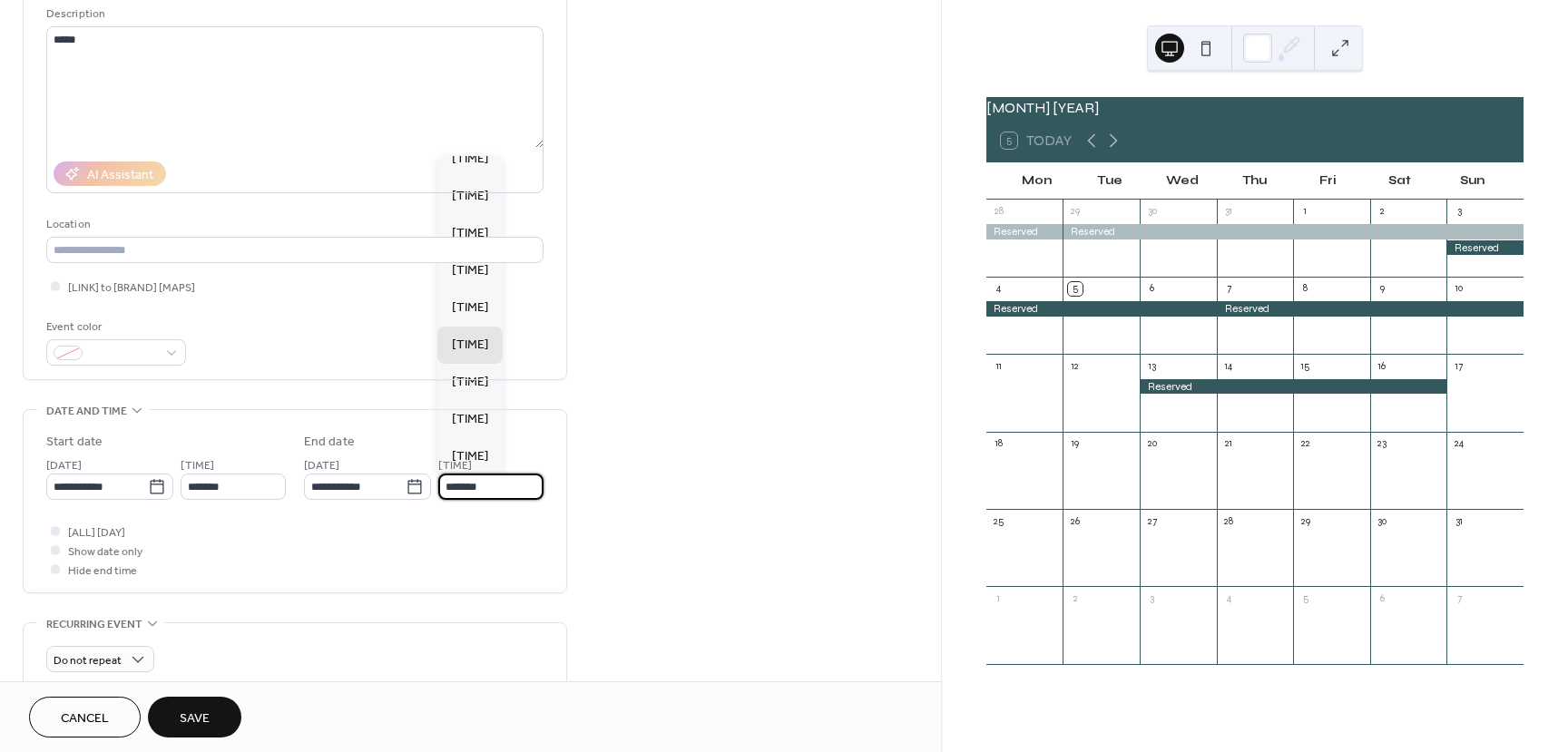 scroll, scrollTop: 2199, scrollLeft: 0, axis: vertical 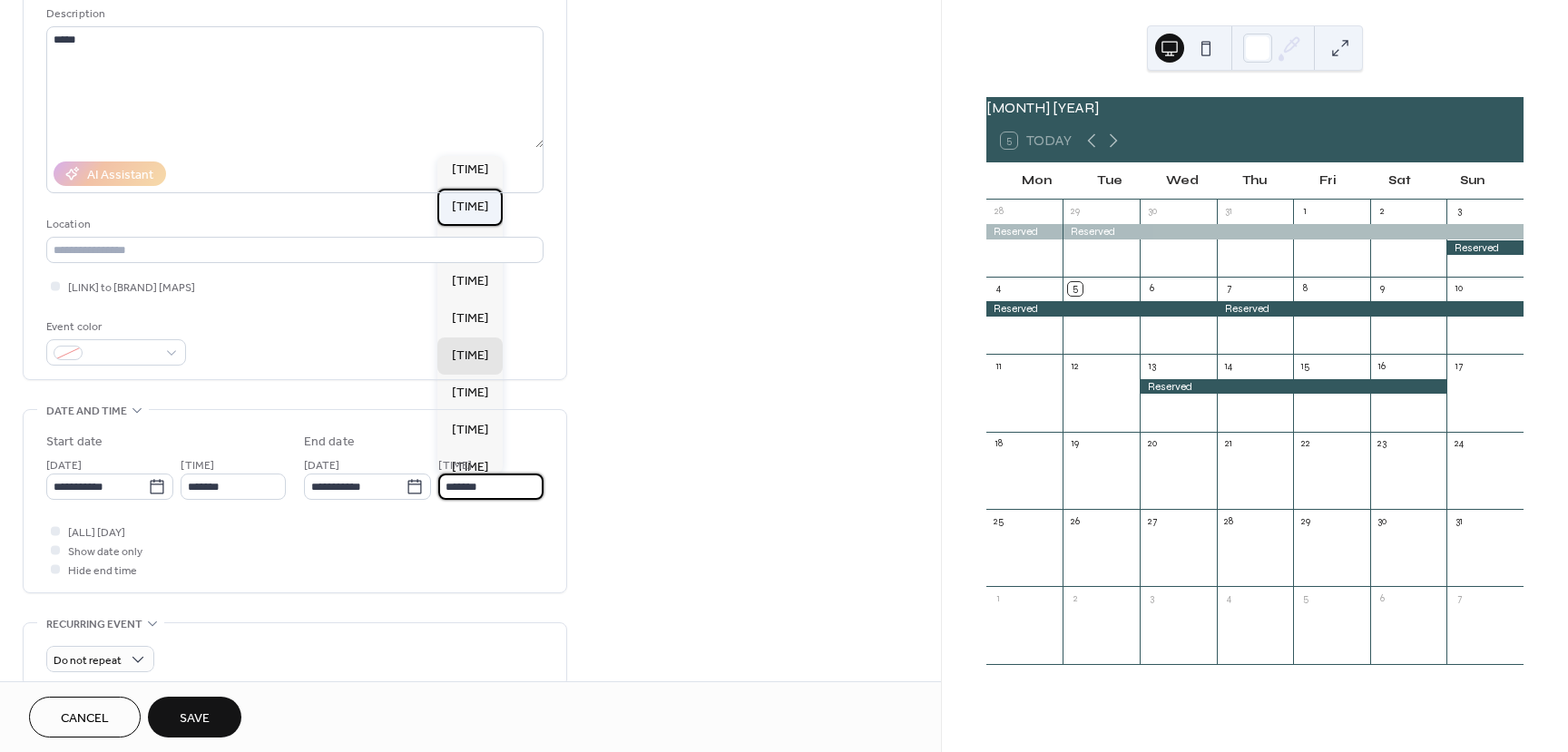 click on "[TIME]" at bounding box center (470, 207) 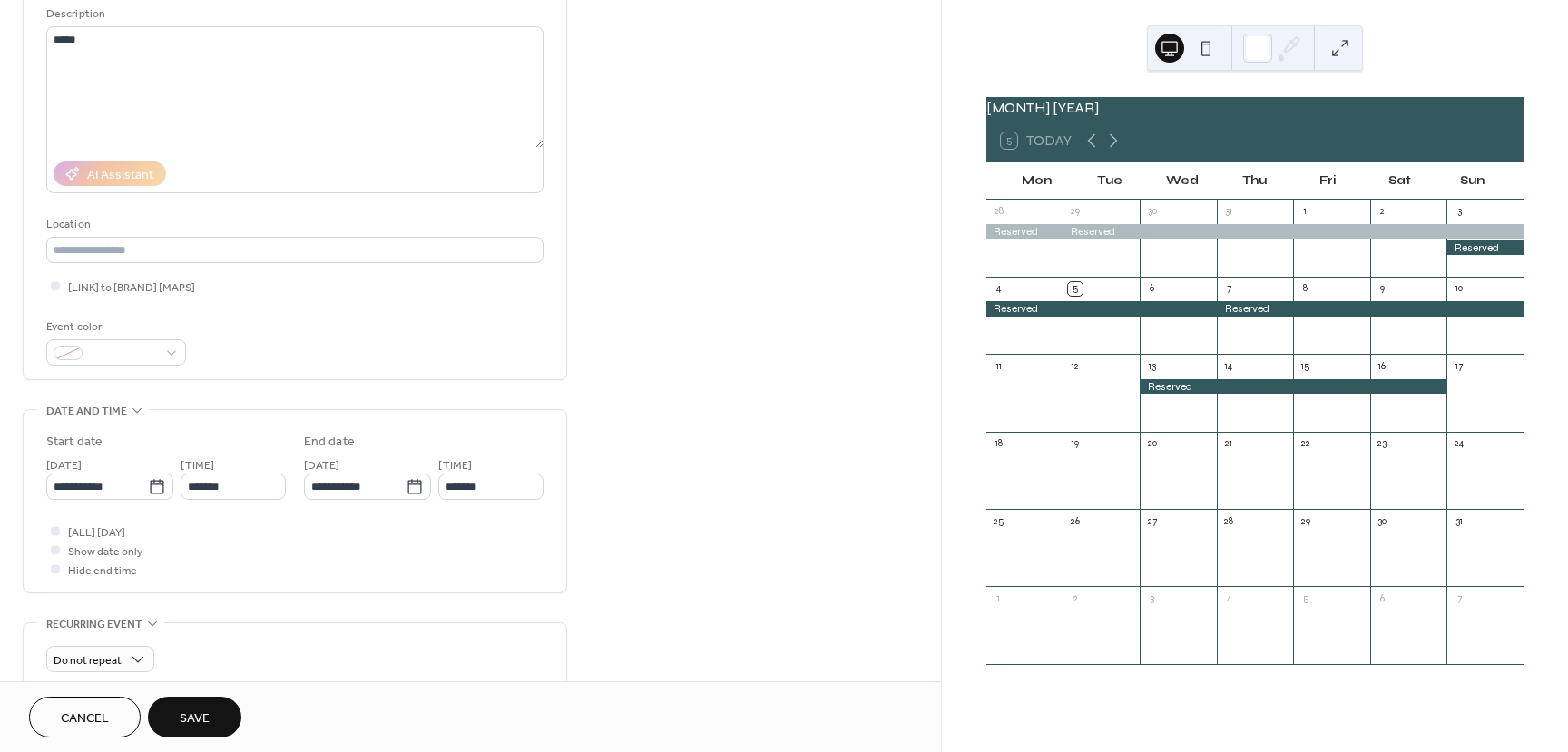 type on "*****" 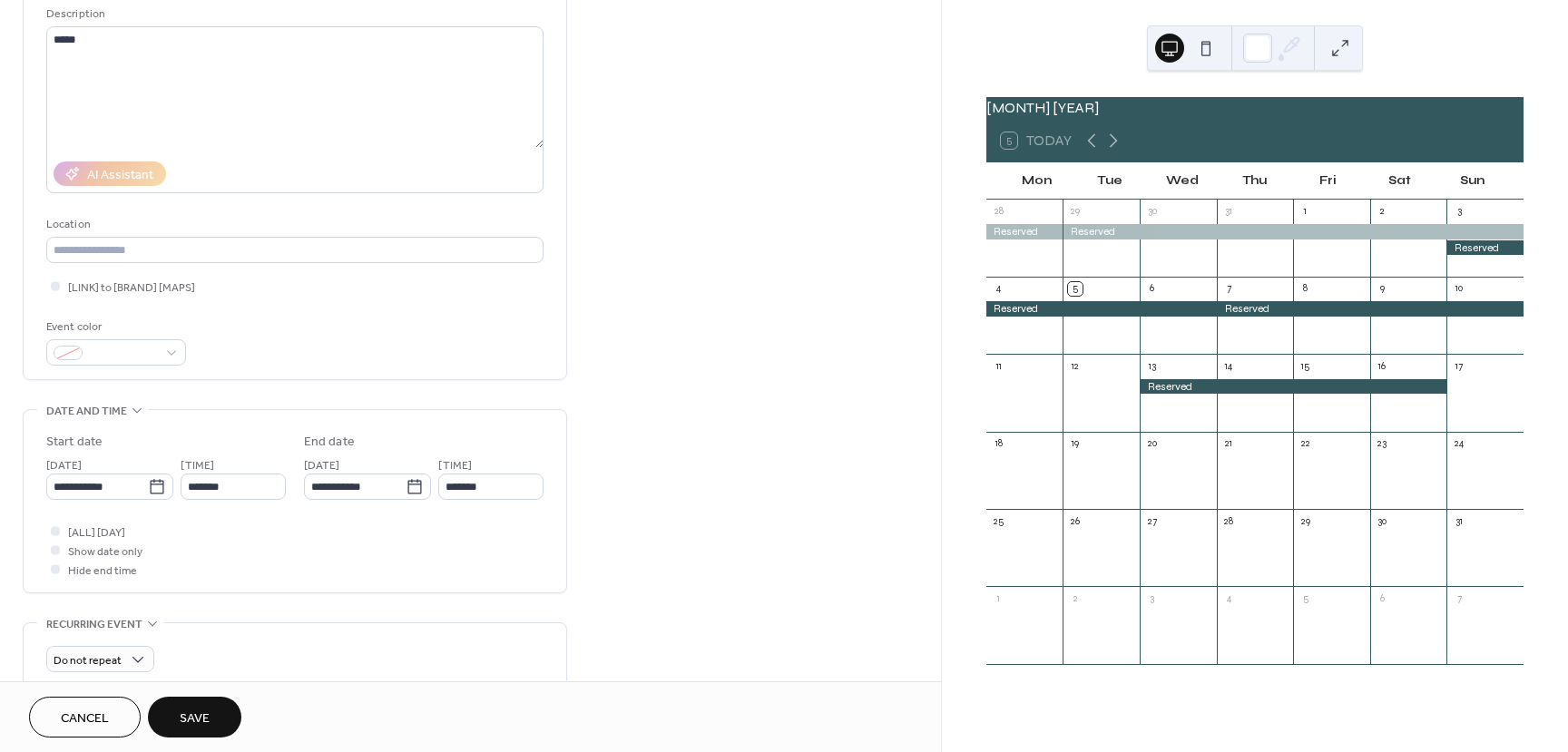 click on "Save" at bounding box center [194, 718] 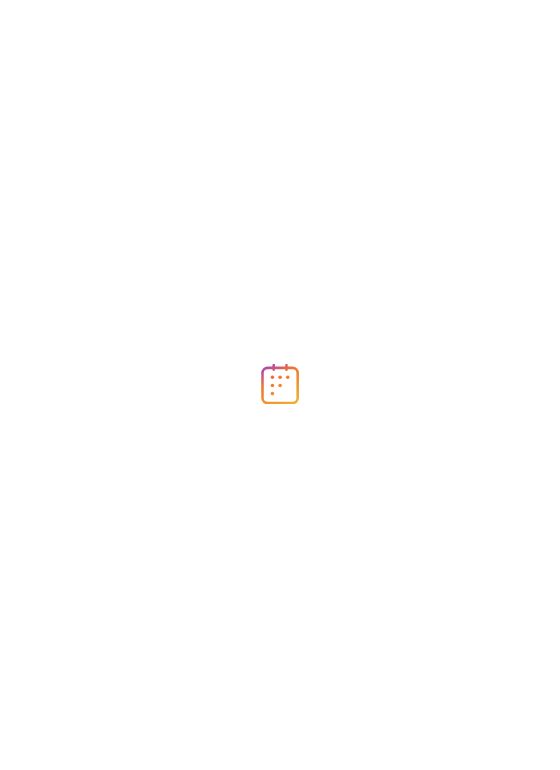 scroll, scrollTop: 0, scrollLeft: 0, axis: both 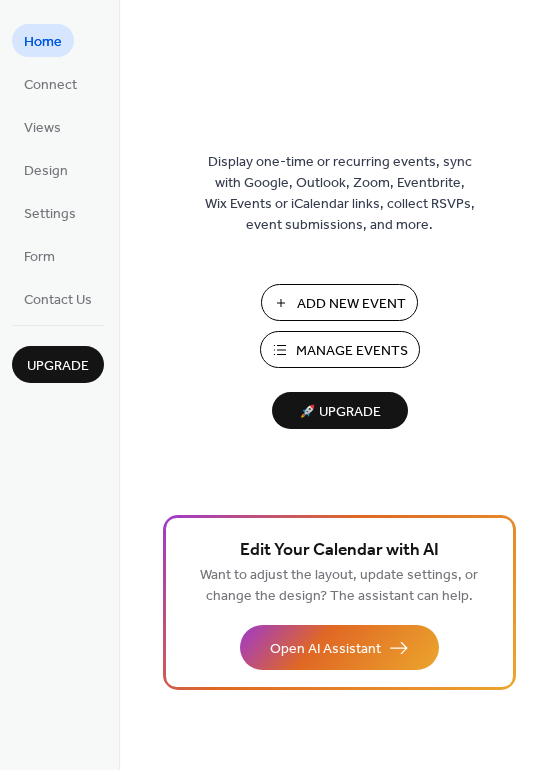 click on "Manage Events" at bounding box center (352, 351) 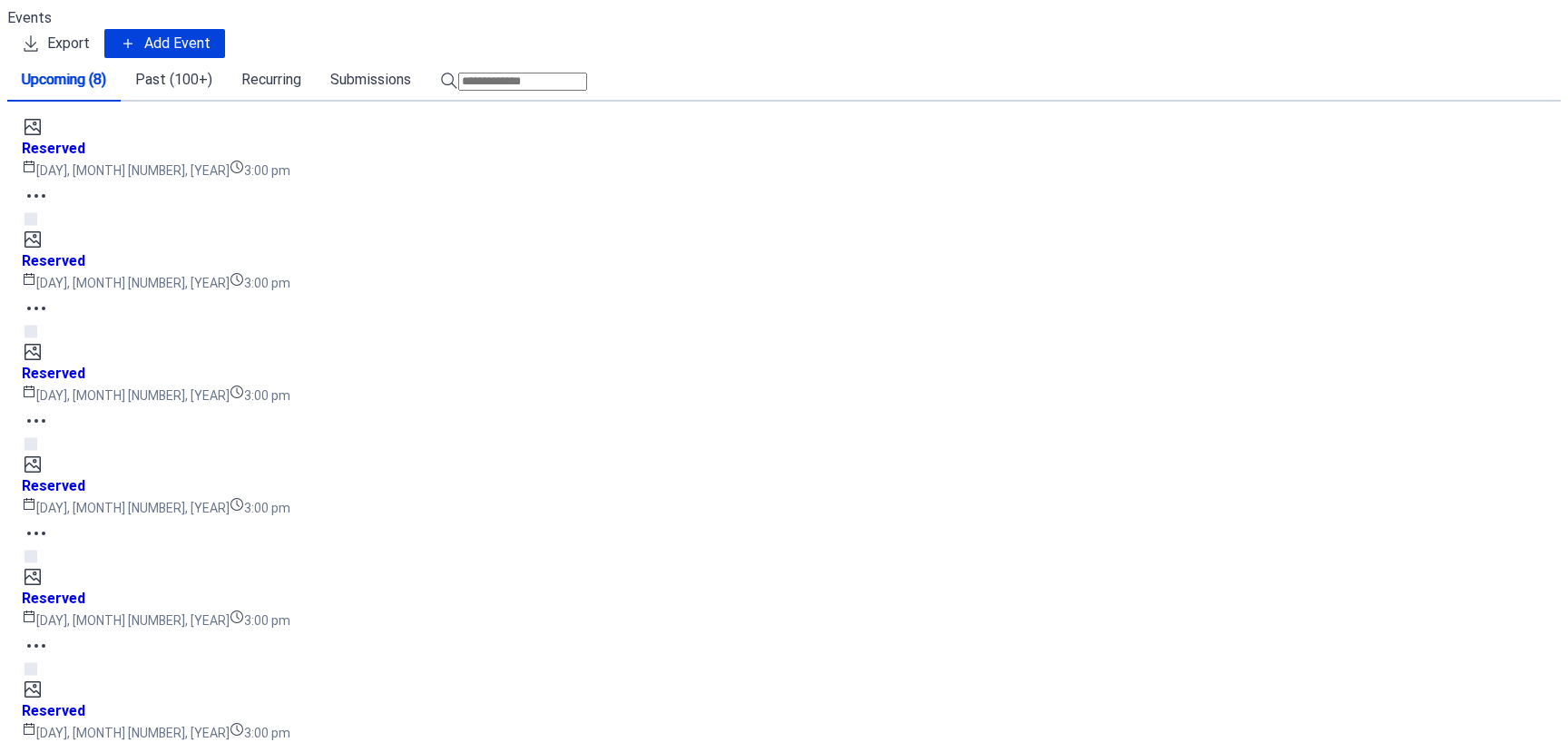 scroll, scrollTop: 0, scrollLeft: 0, axis: both 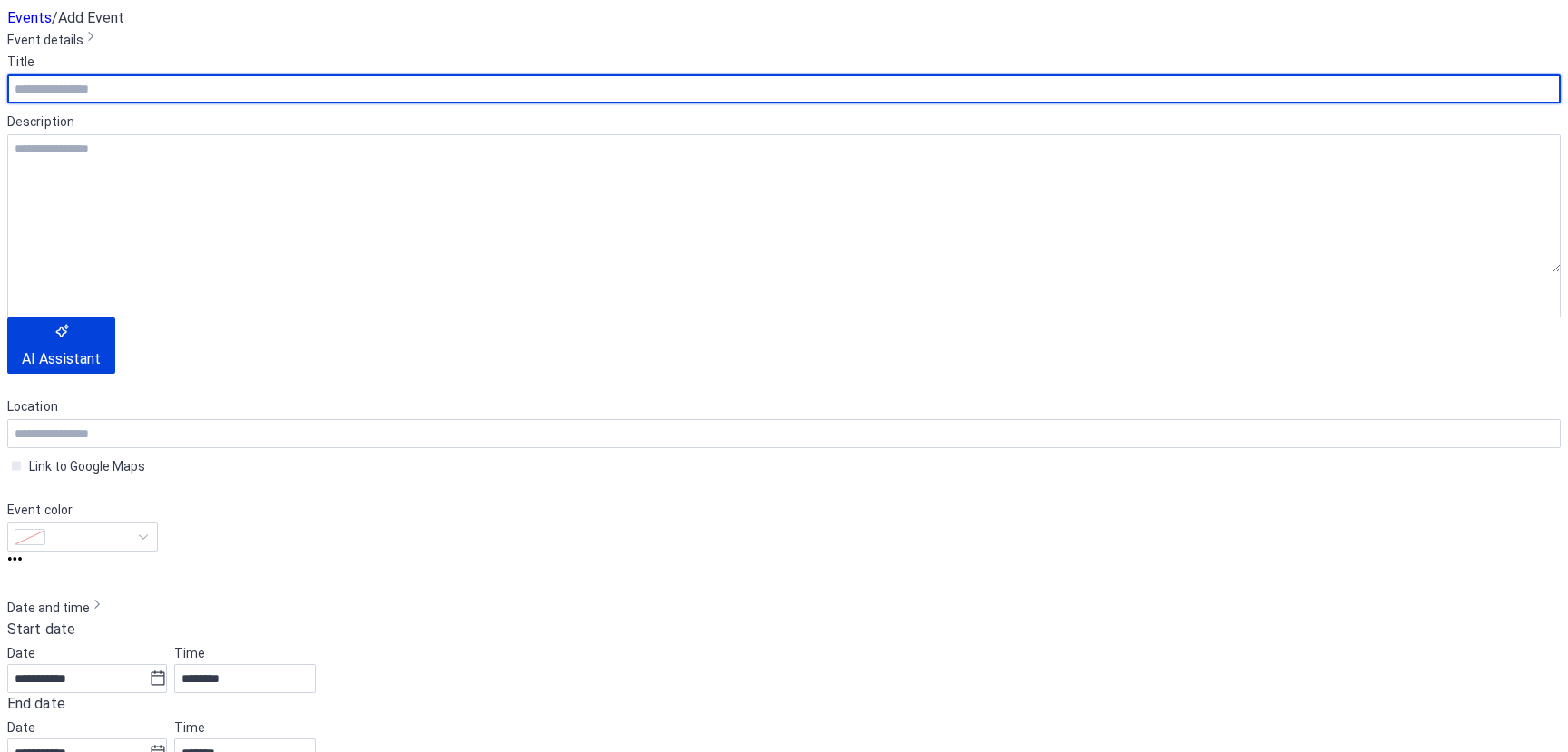 click at bounding box center [784, 89] 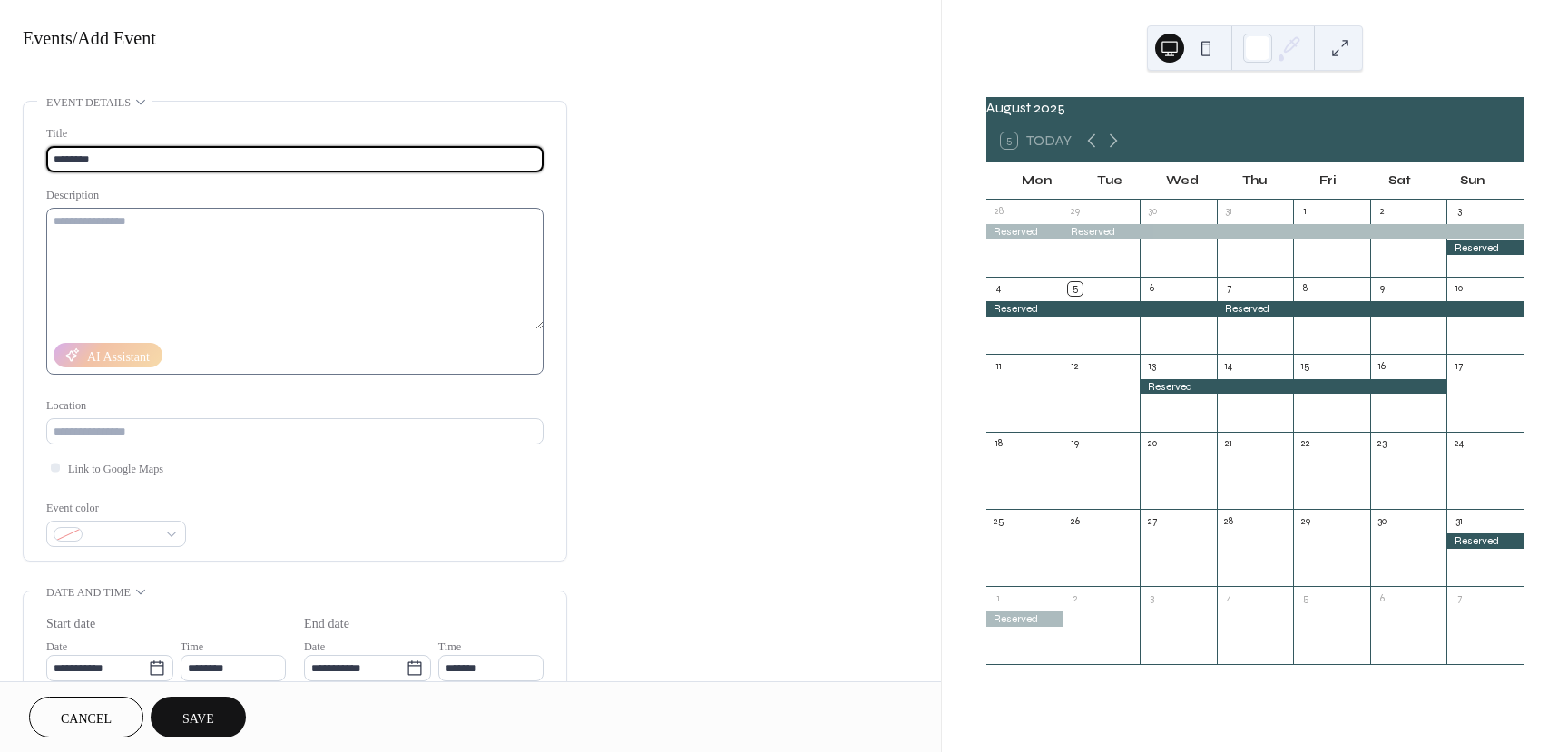 type on "********" 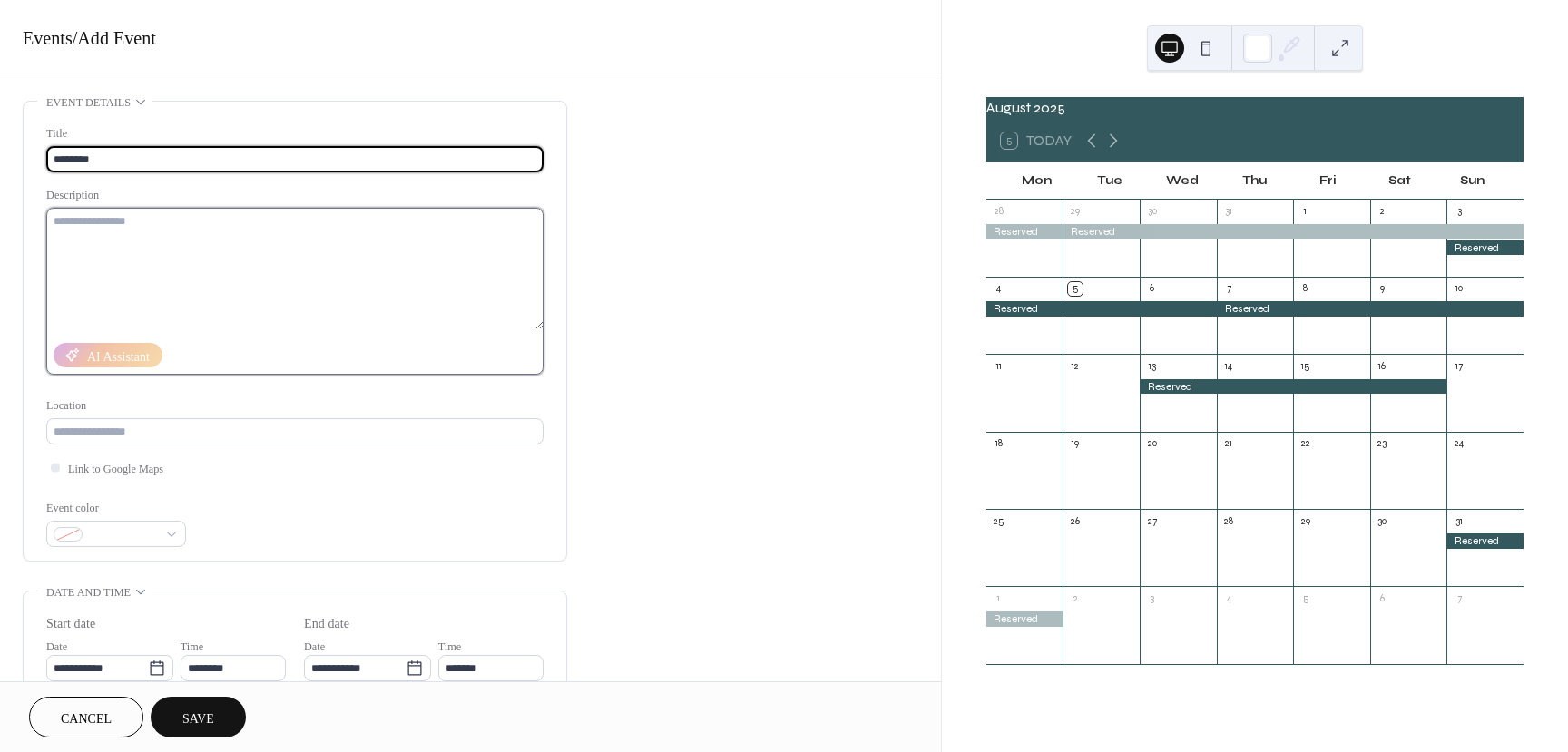 click at bounding box center [295, 269] 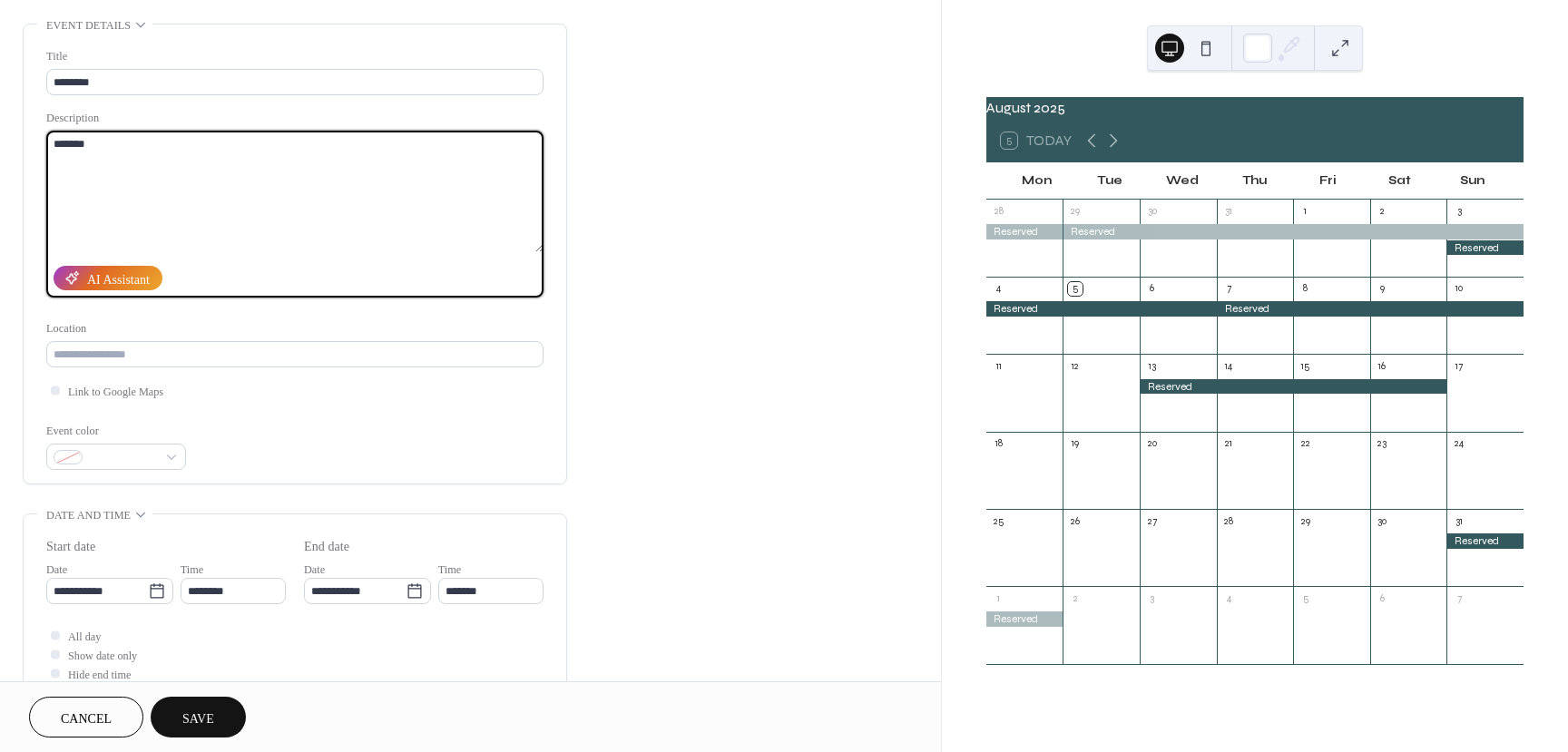 scroll, scrollTop: 181, scrollLeft: 0, axis: vertical 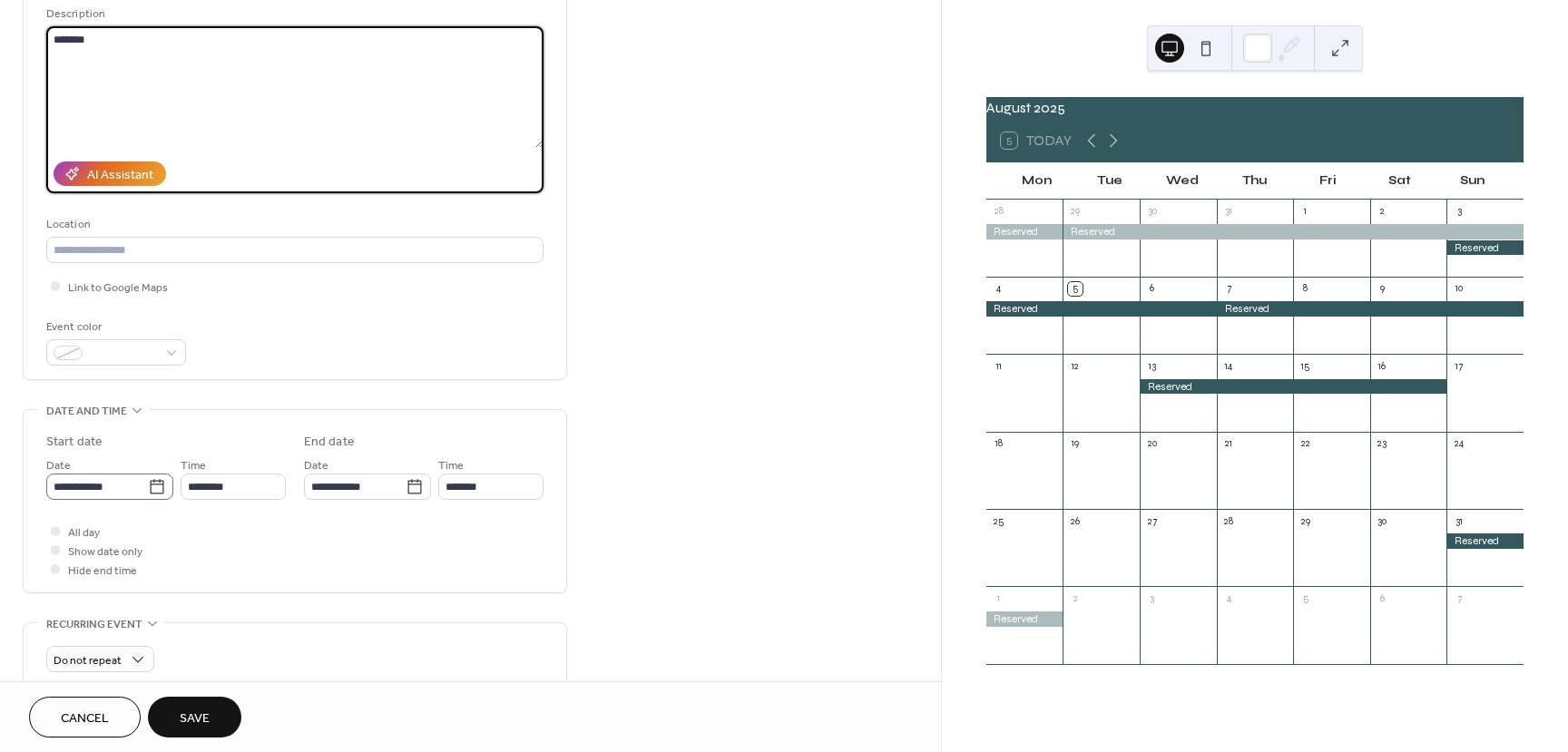 type on "*****" 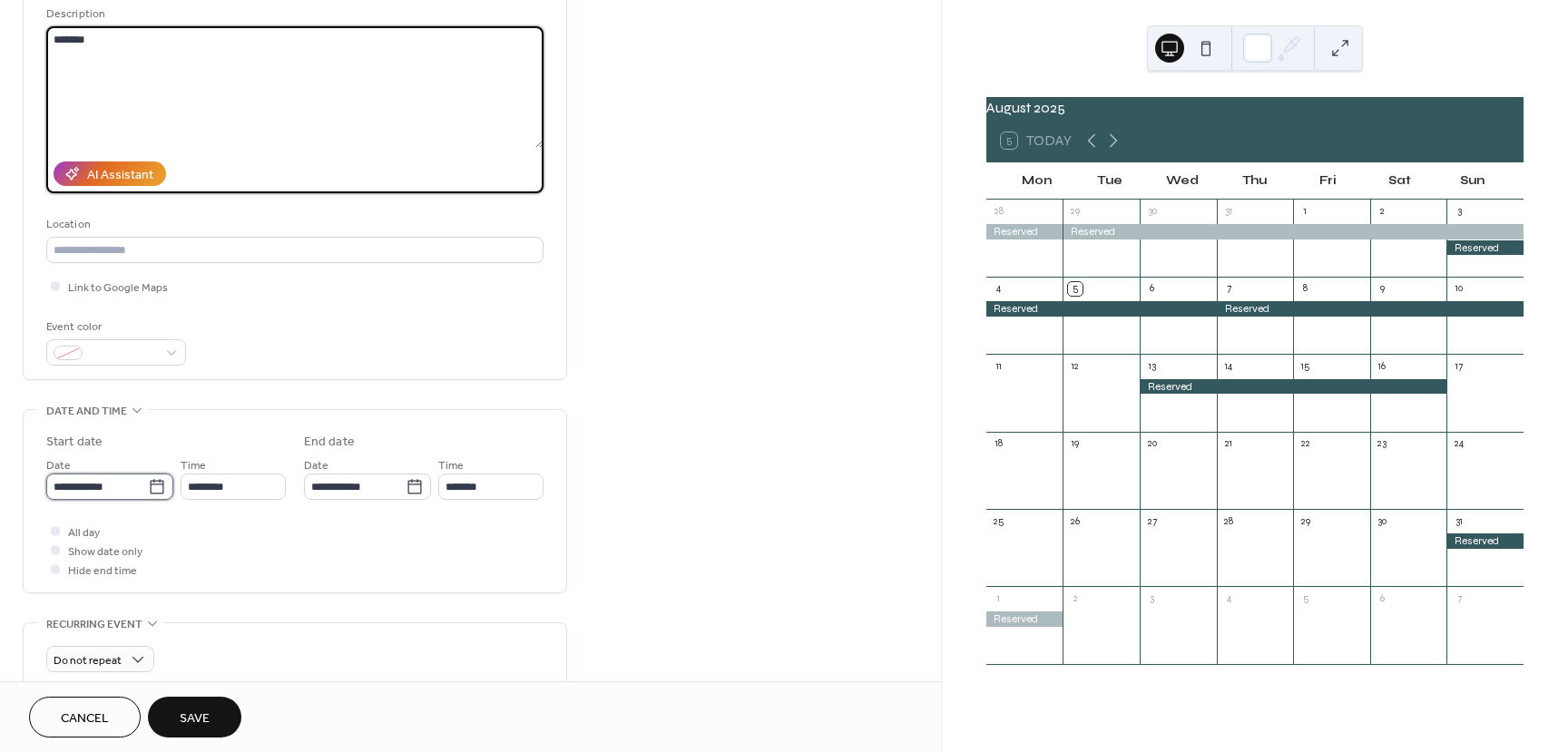 click on "**********" at bounding box center (97, 486) 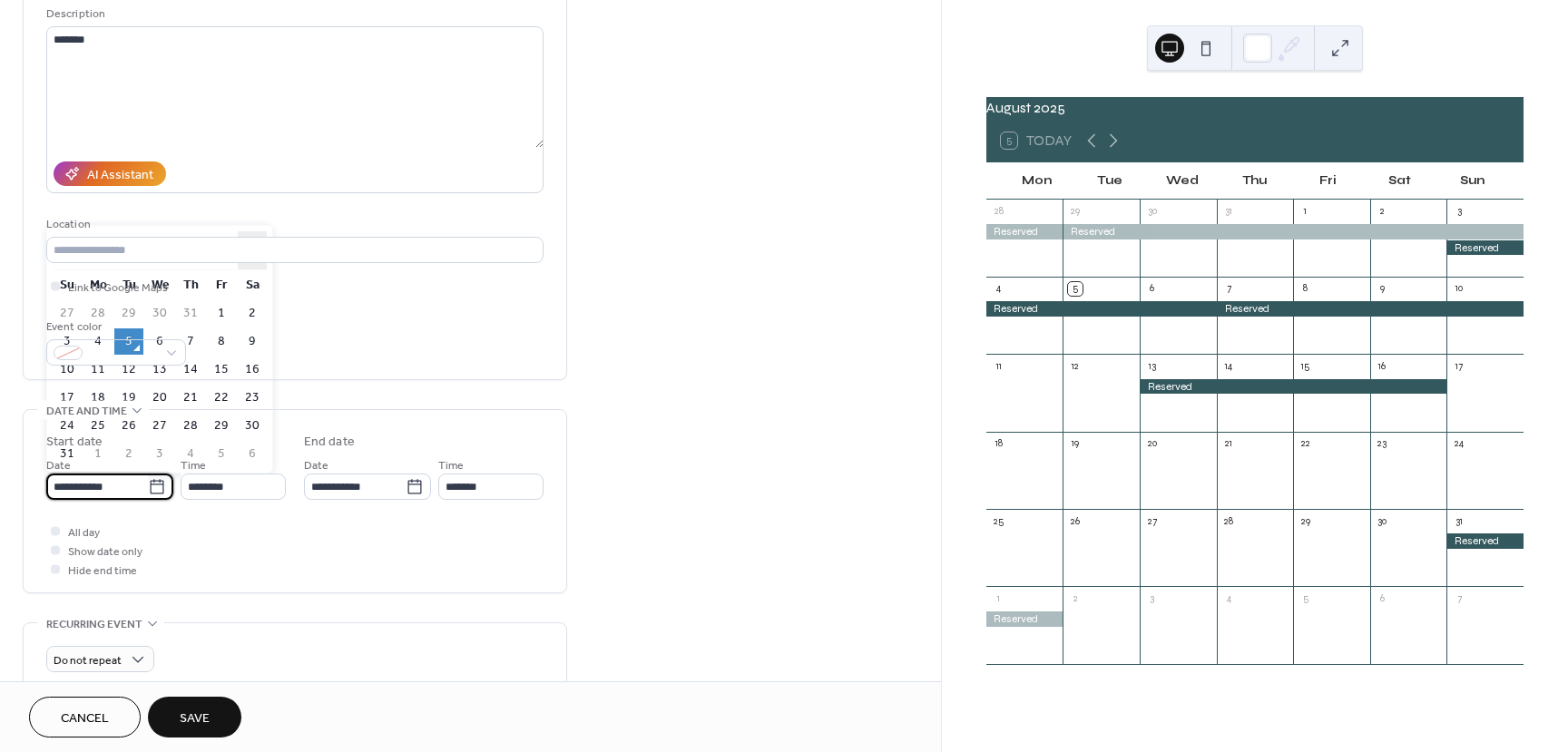 click on "›" at bounding box center (252, 250) 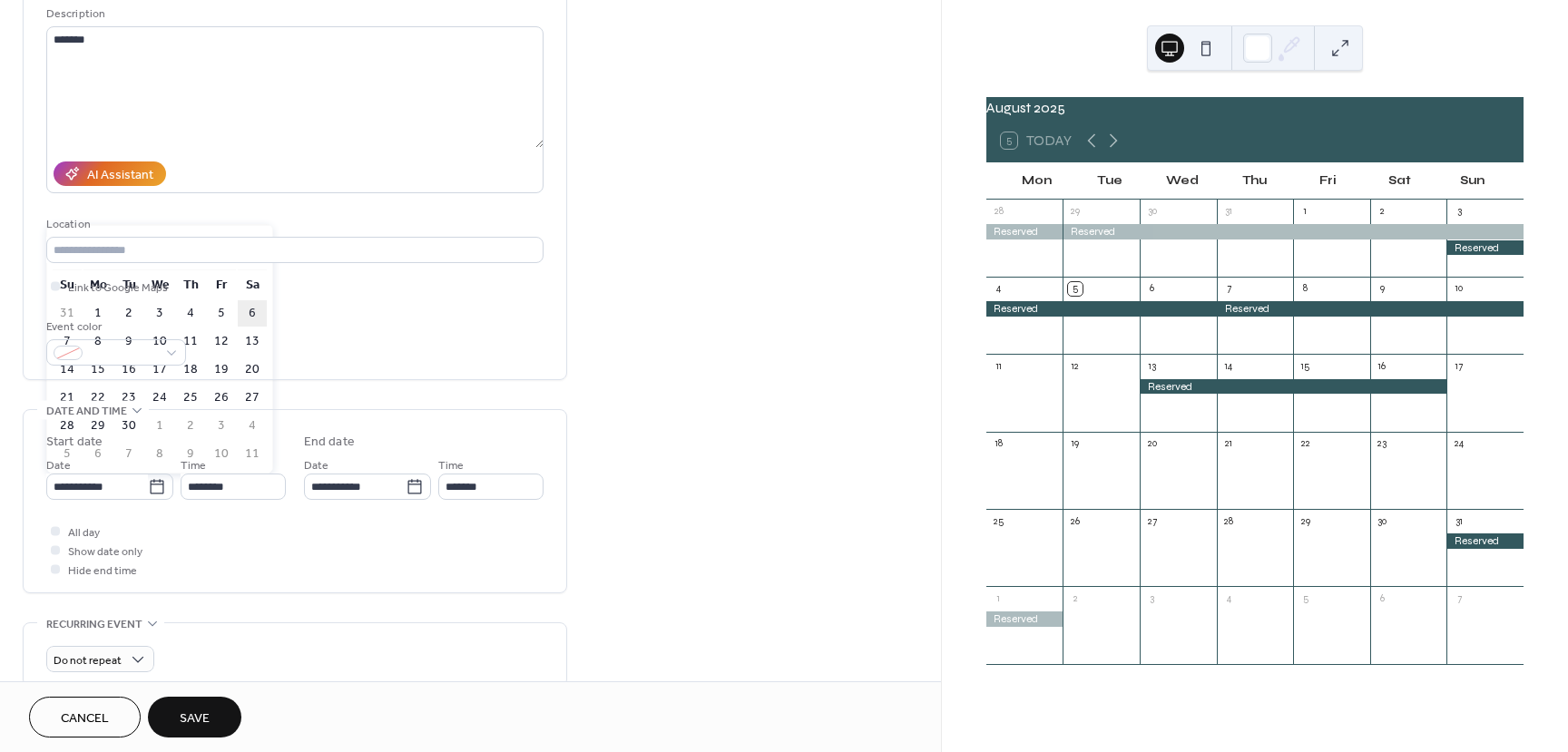 click on "6" at bounding box center [252, 313] 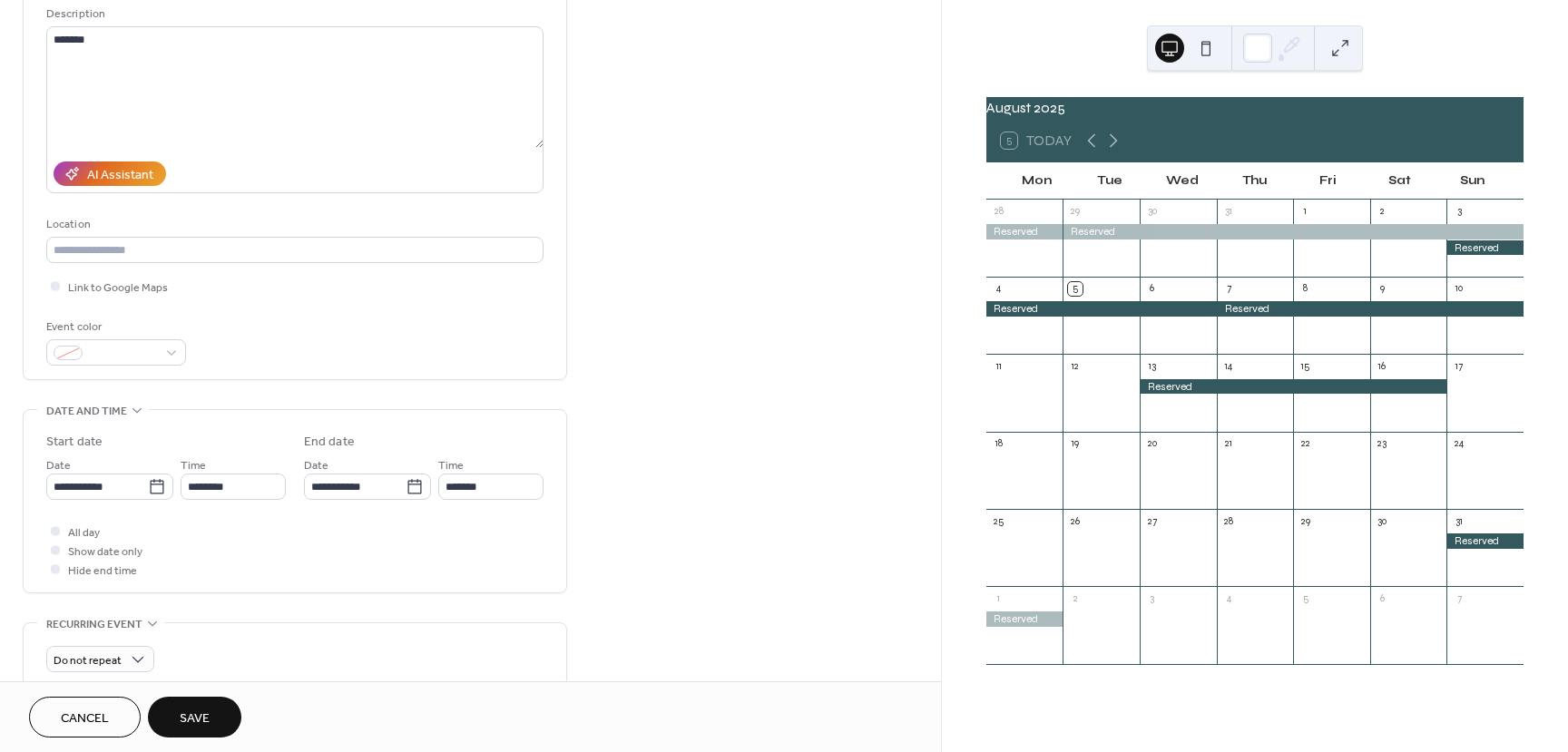 type on "**********" 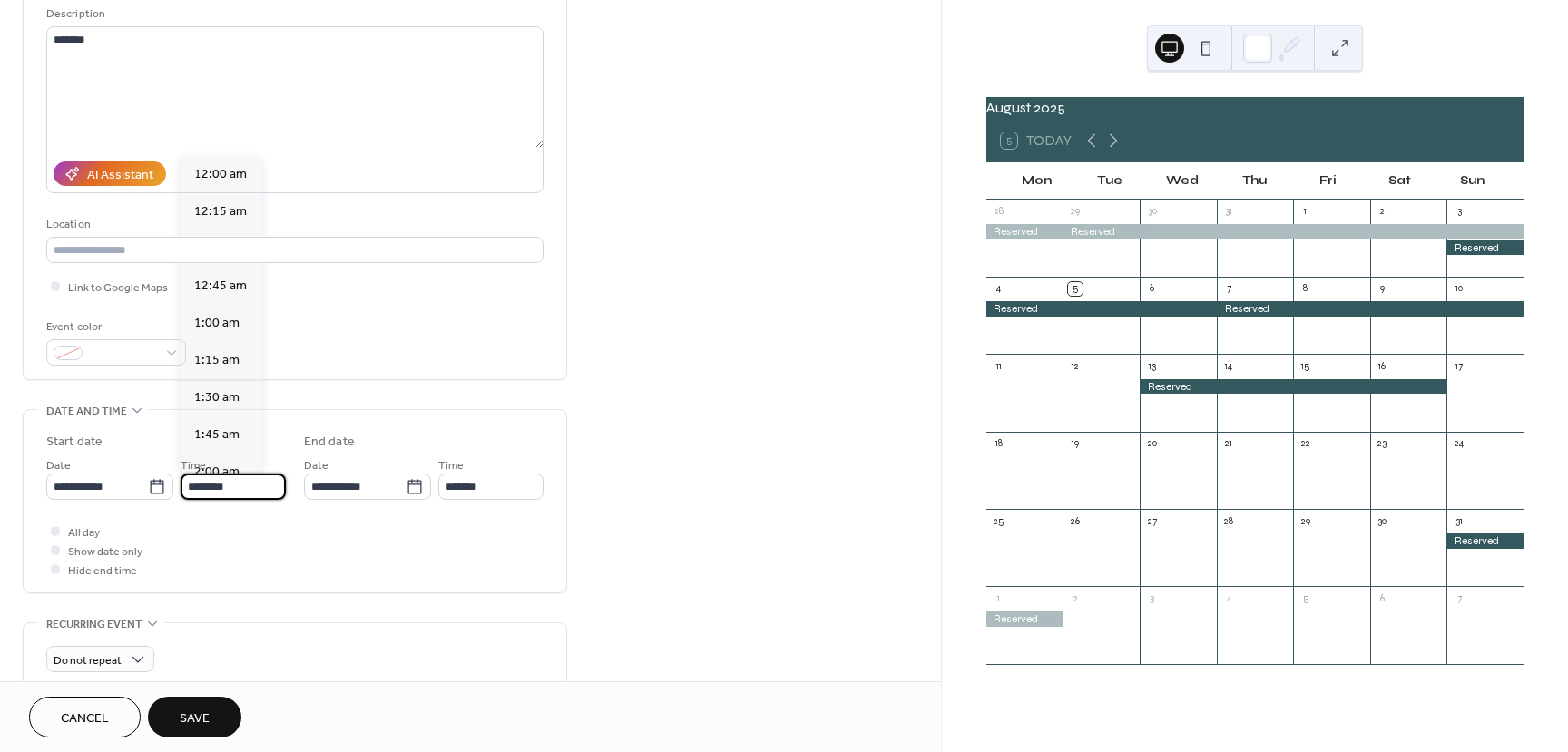 click on "********" at bounding box center (233, 486) 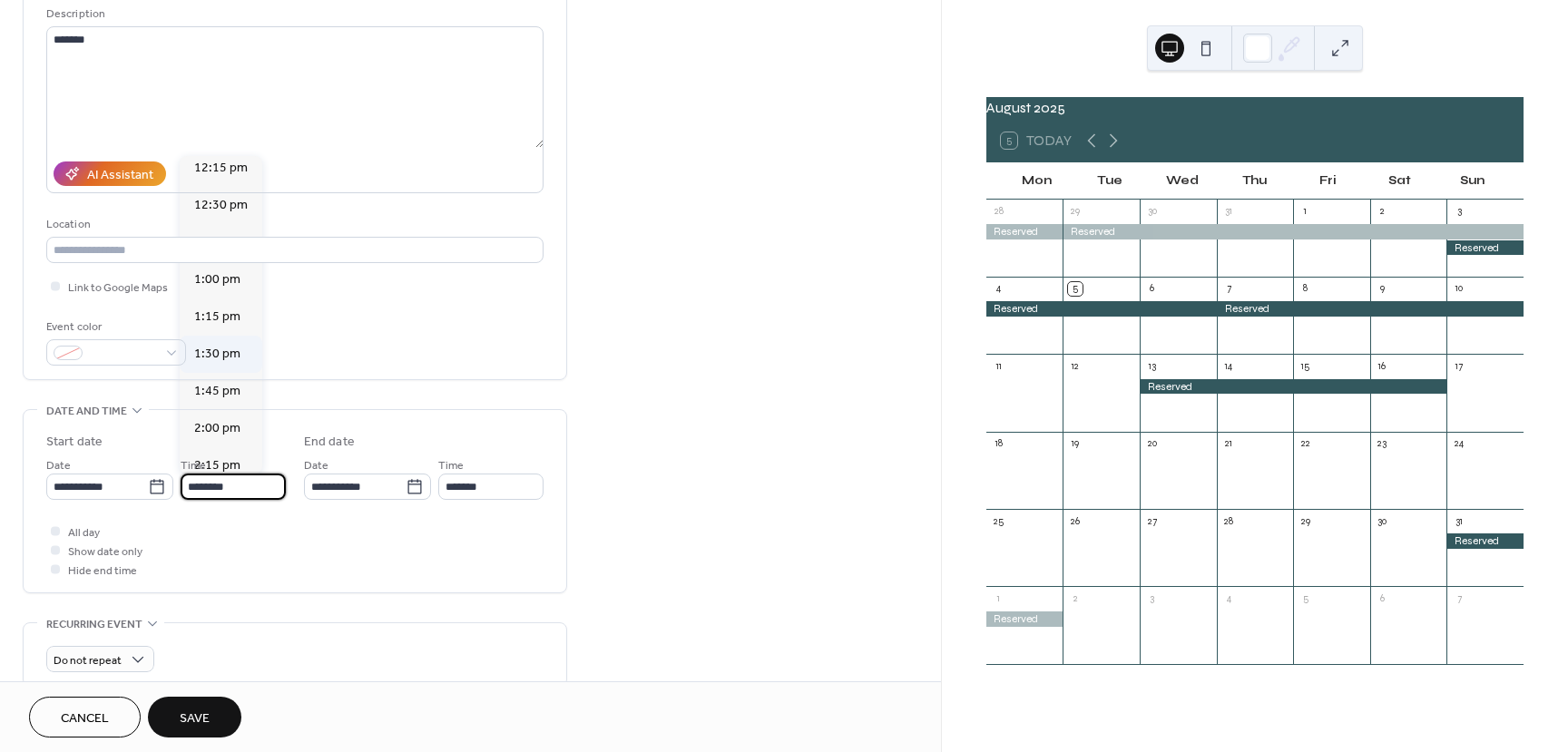 scroll, scrollTop: 1967, scrollLeft: 0, axis: vertical 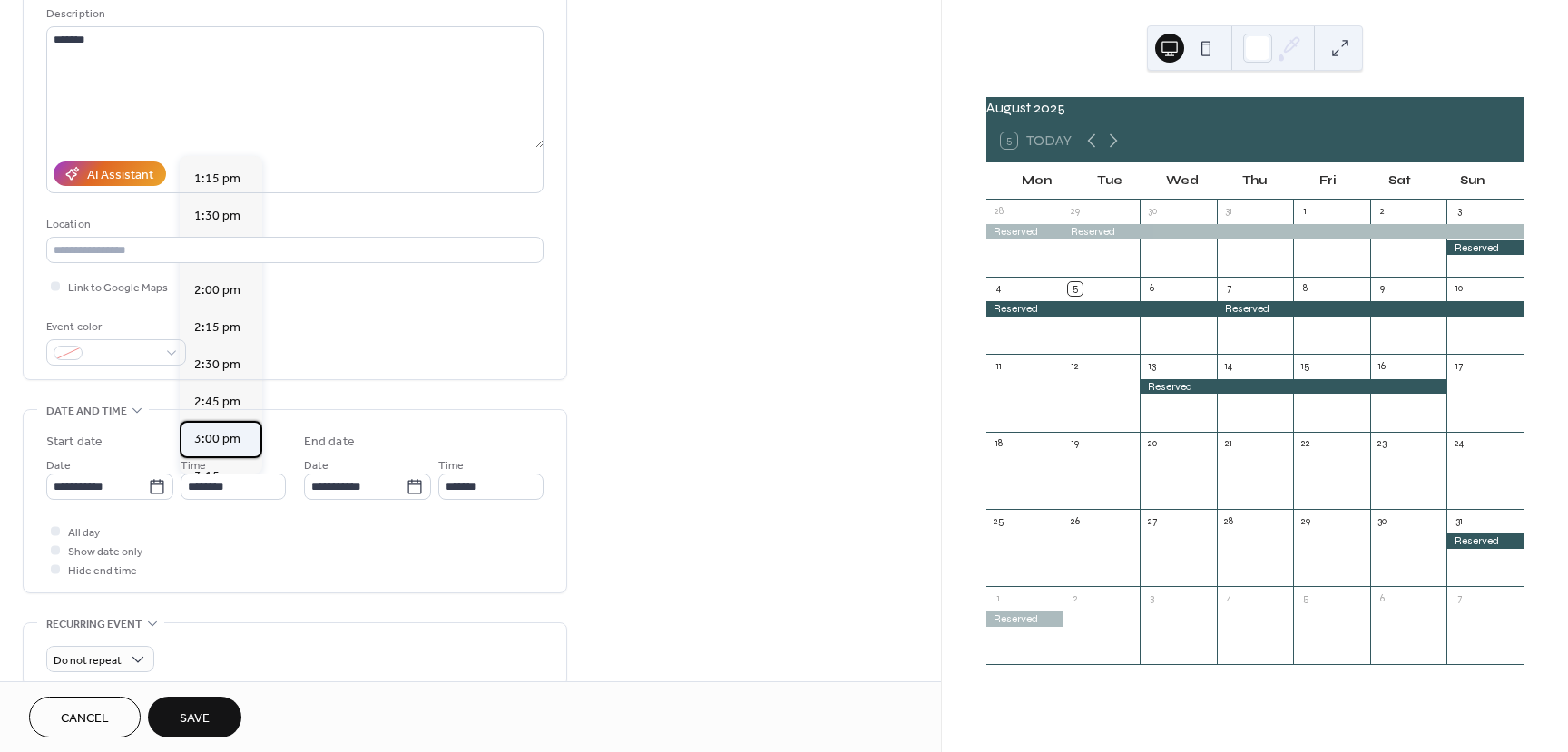 click on "[TIME]" at bounding box center [217, 439] 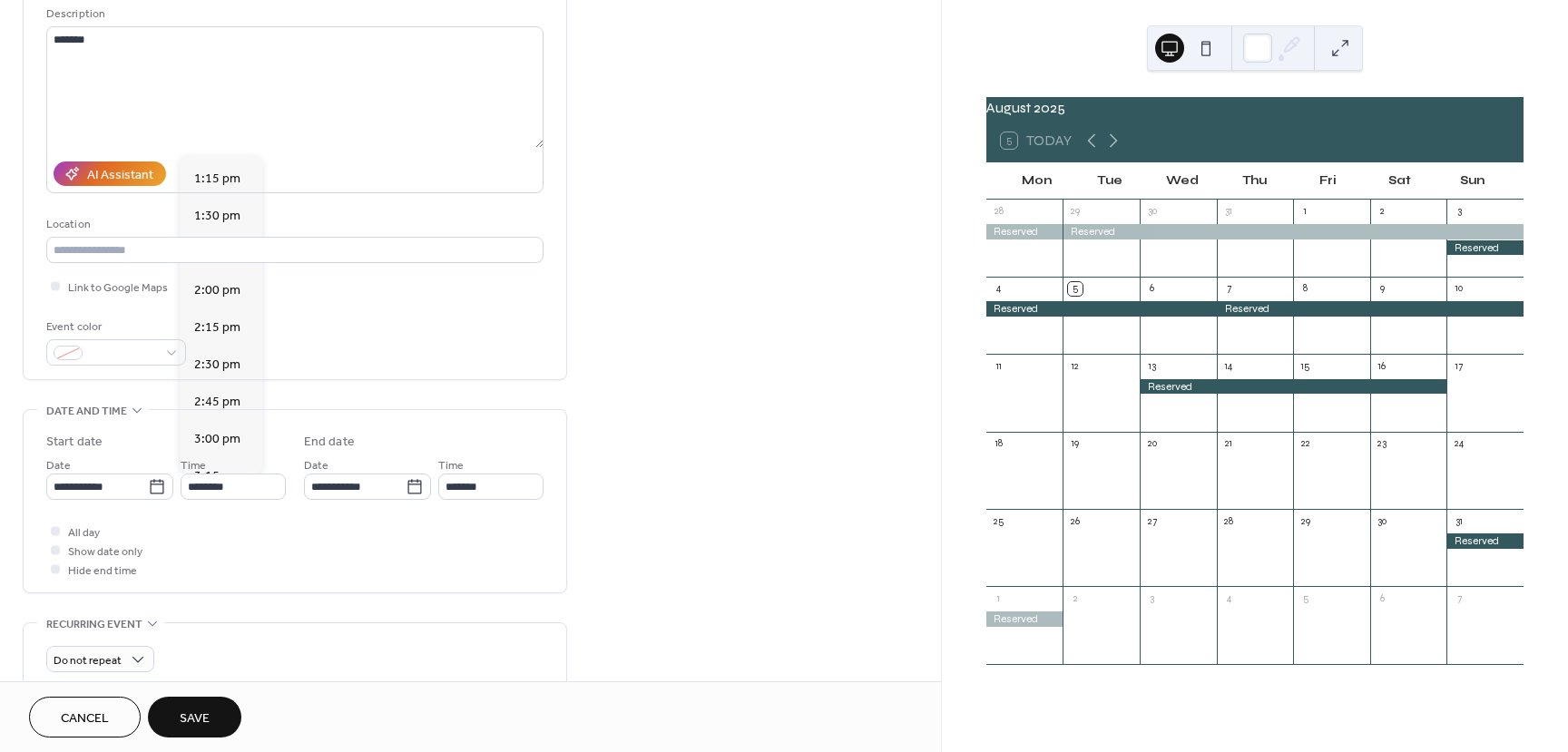 type on "*****" 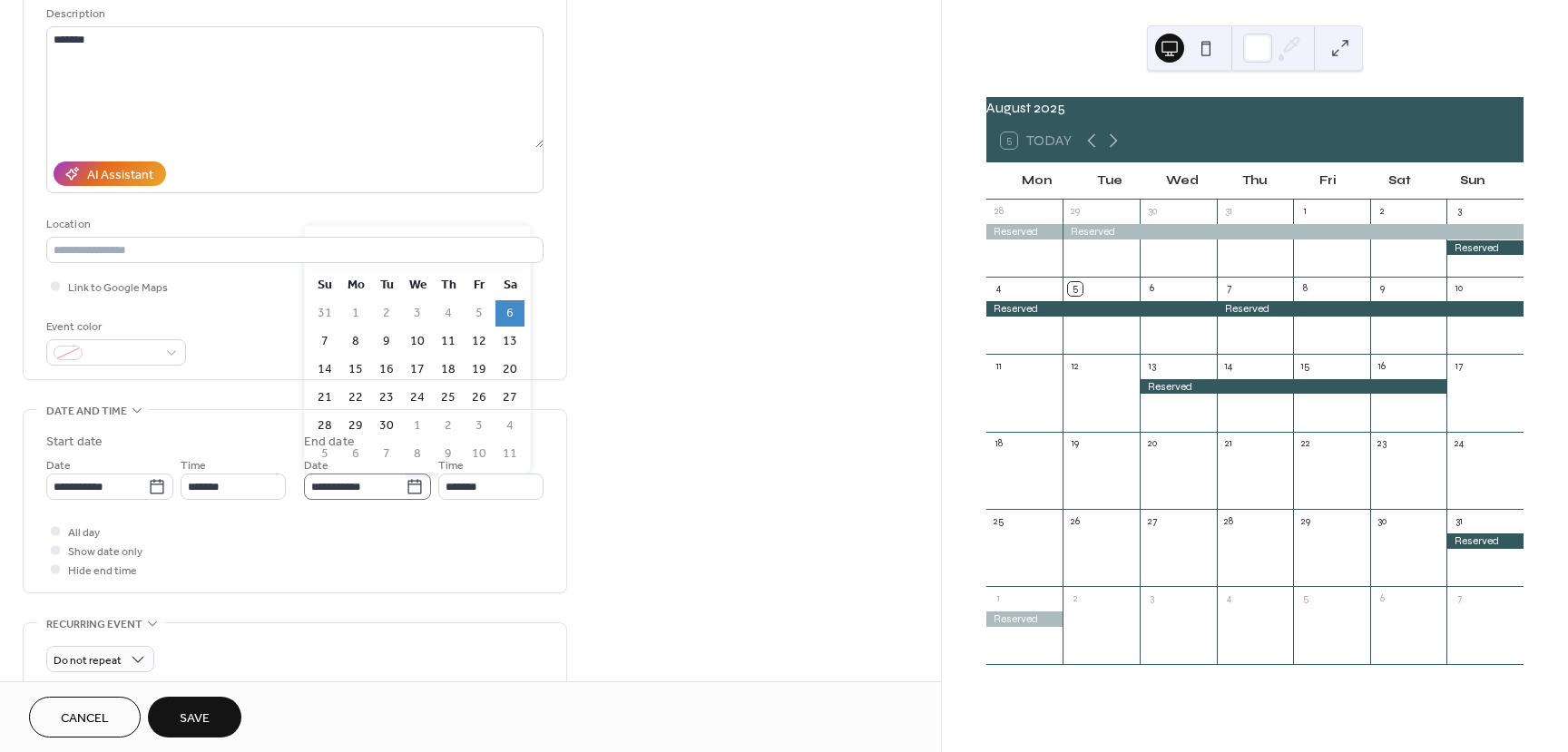 click 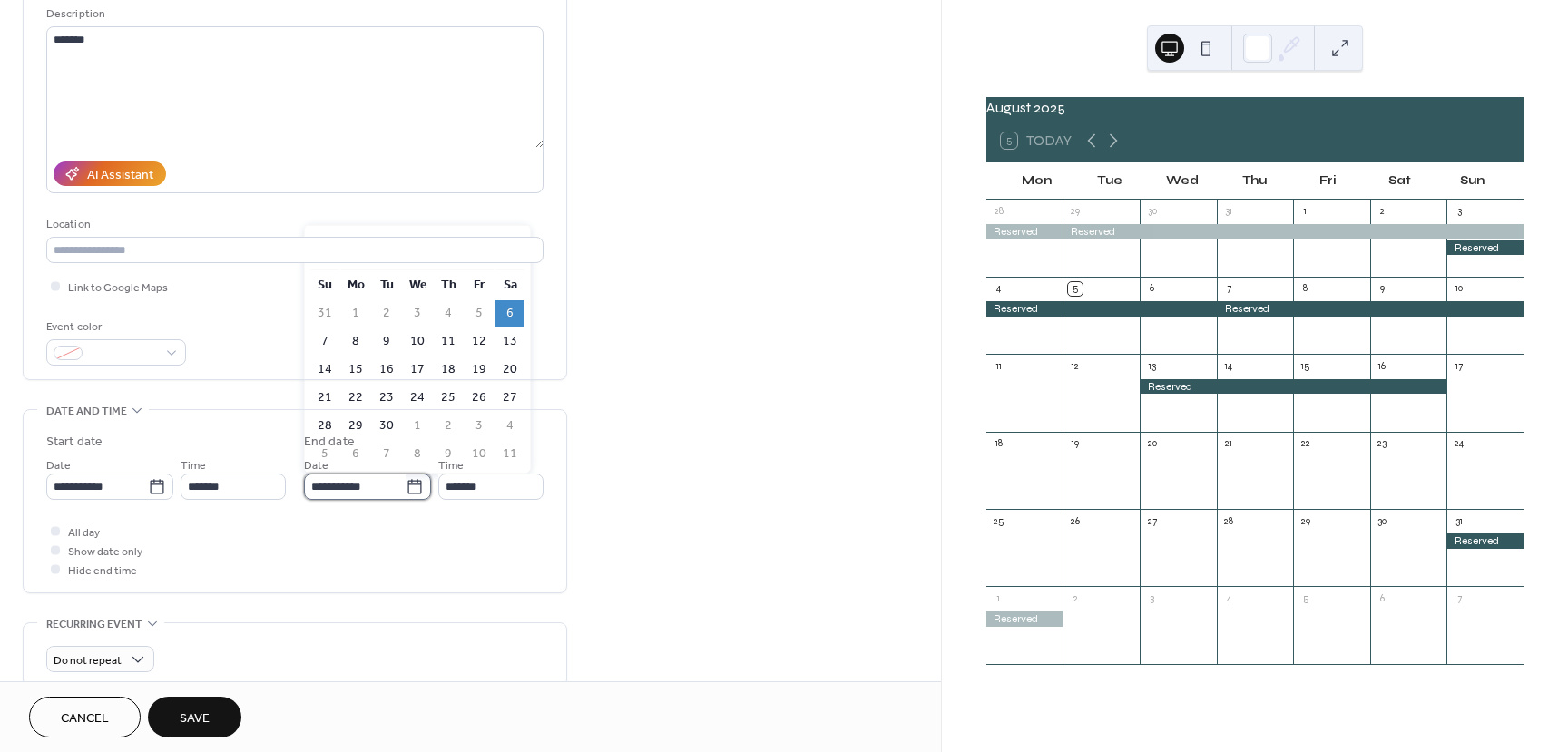 click on "**********" at bounding box center (355, 486) 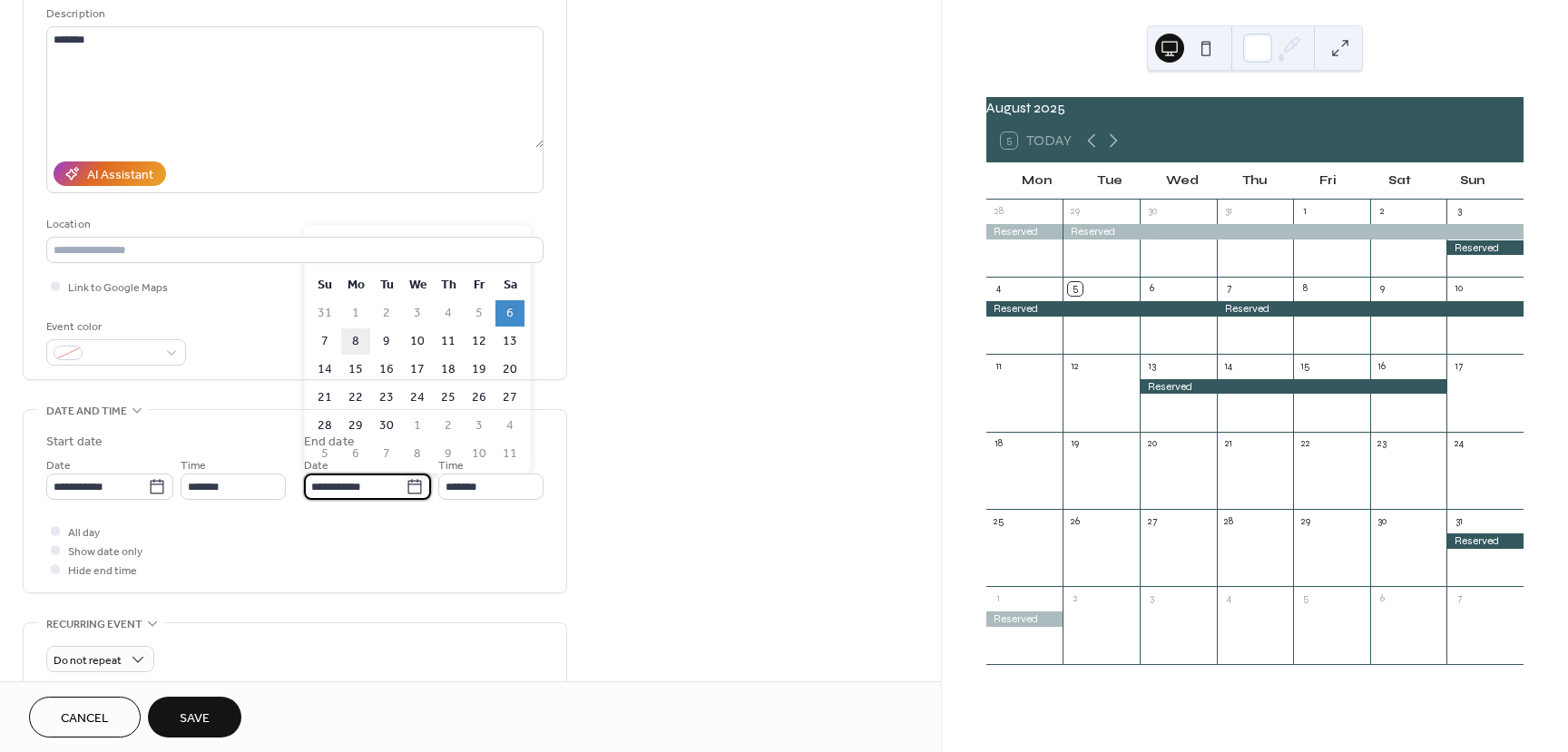 click on "8" at bounding box center [356, 341] 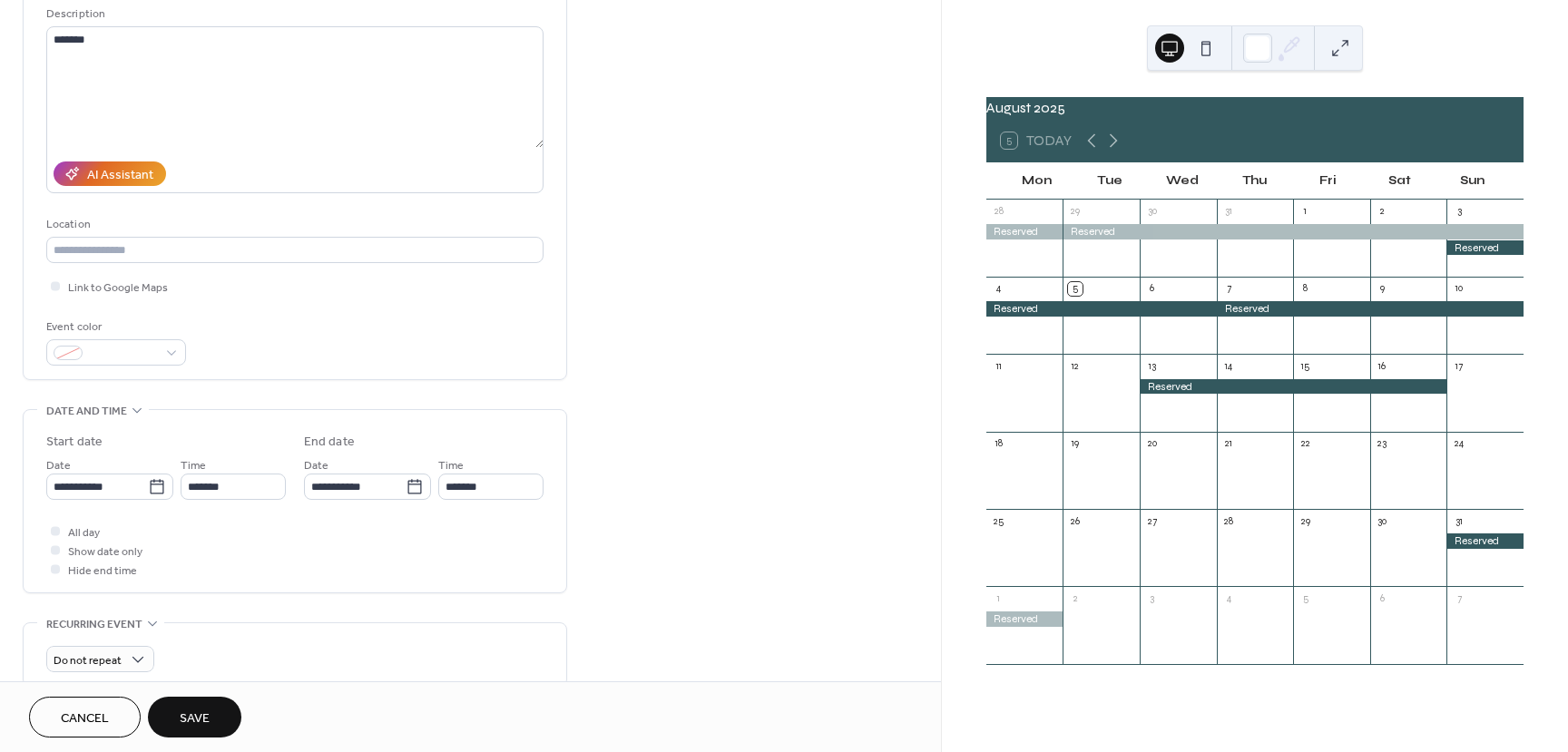 type on "**********" 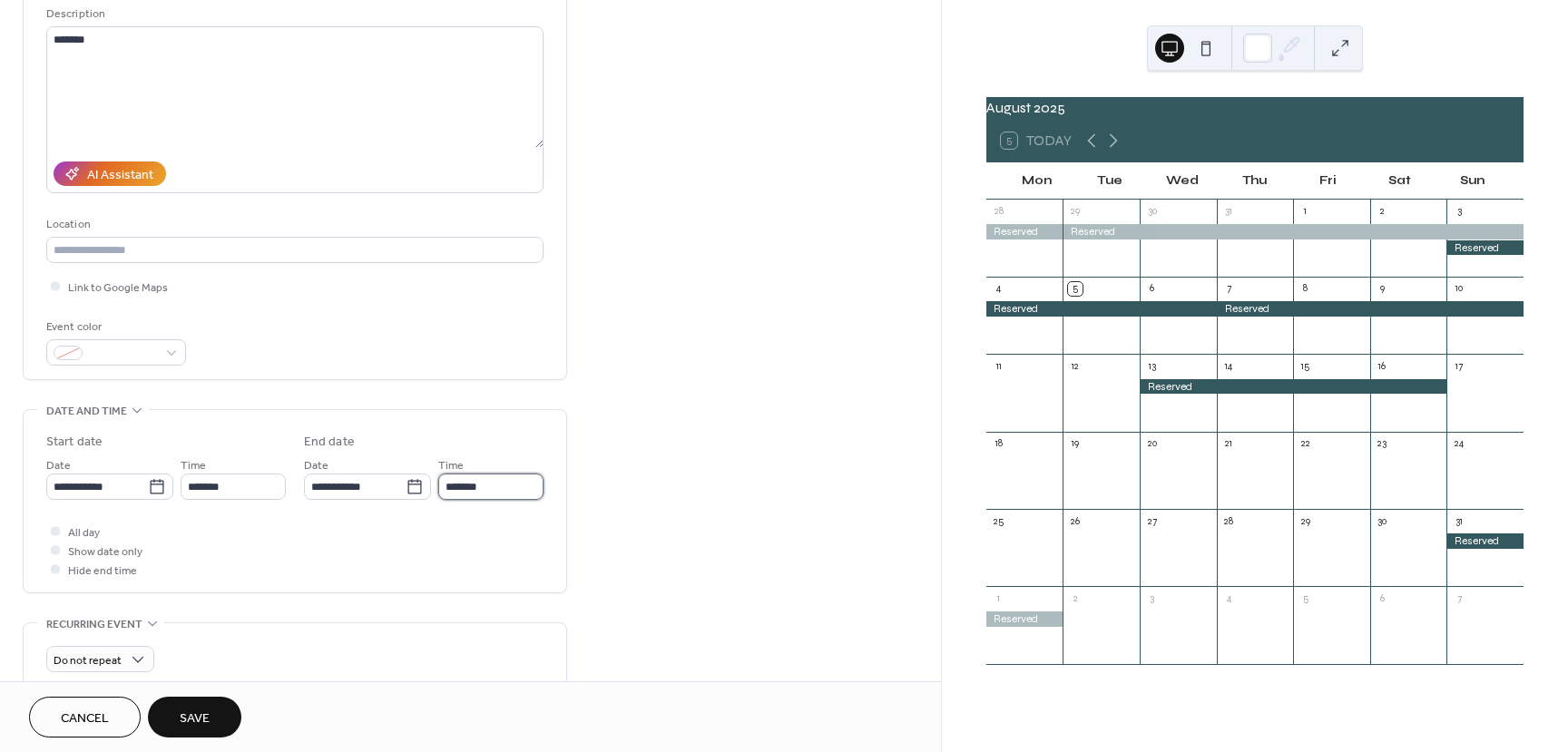 click on "*****" at bounding box center [491, 486] 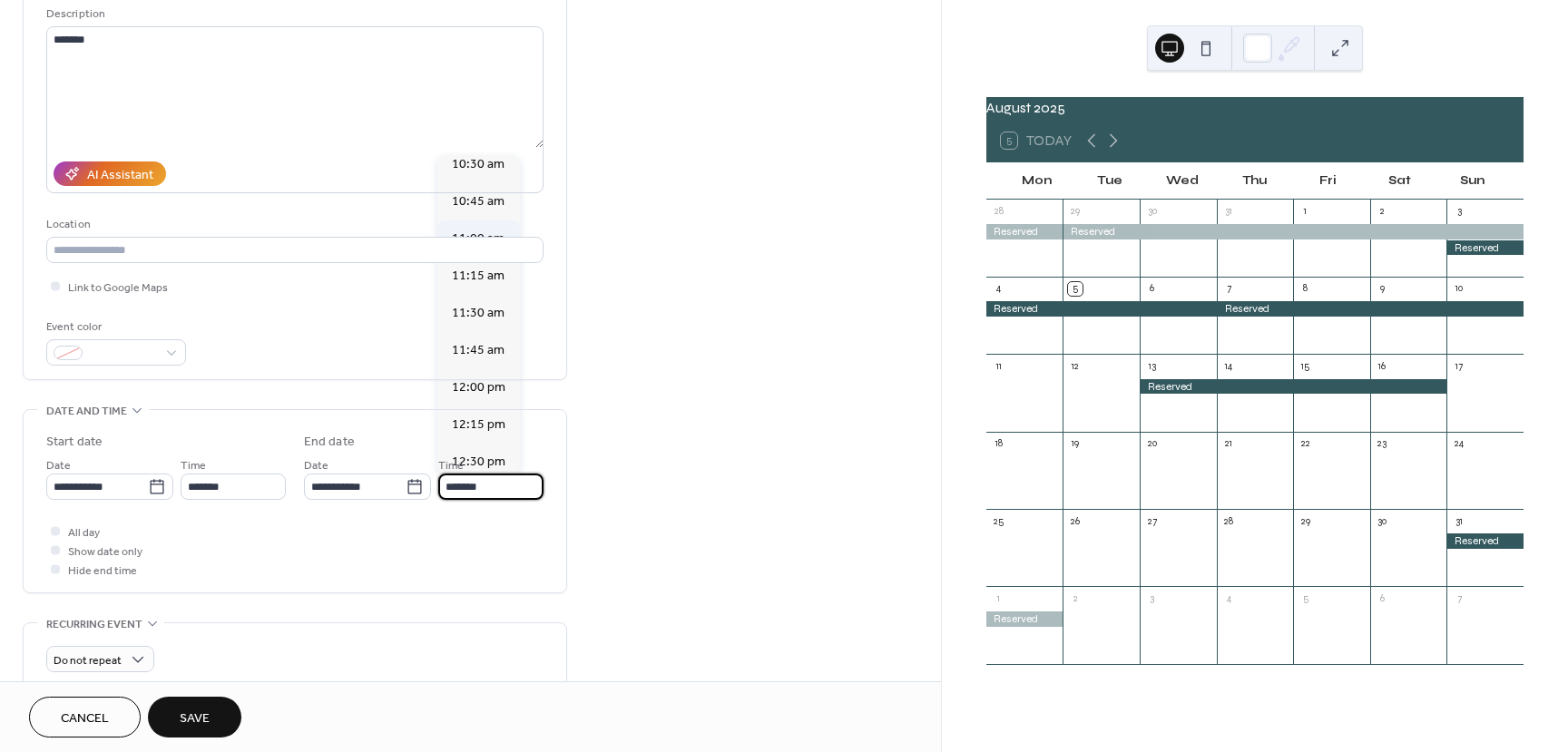 scroll, scrollTop: 1564, scrollLeft: 0, axis: vertical 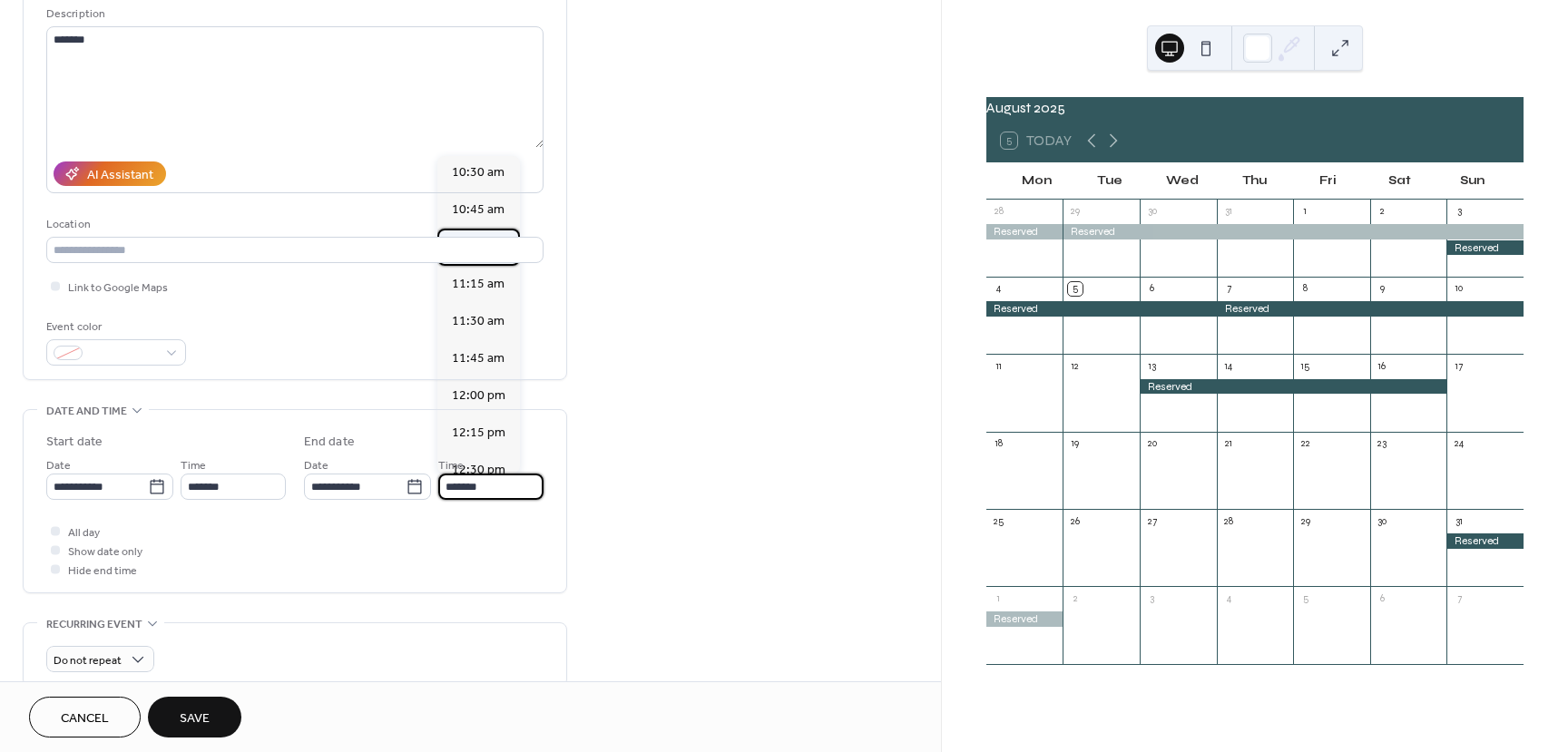 click on "[TIME]" at bounding box center (478, 247) 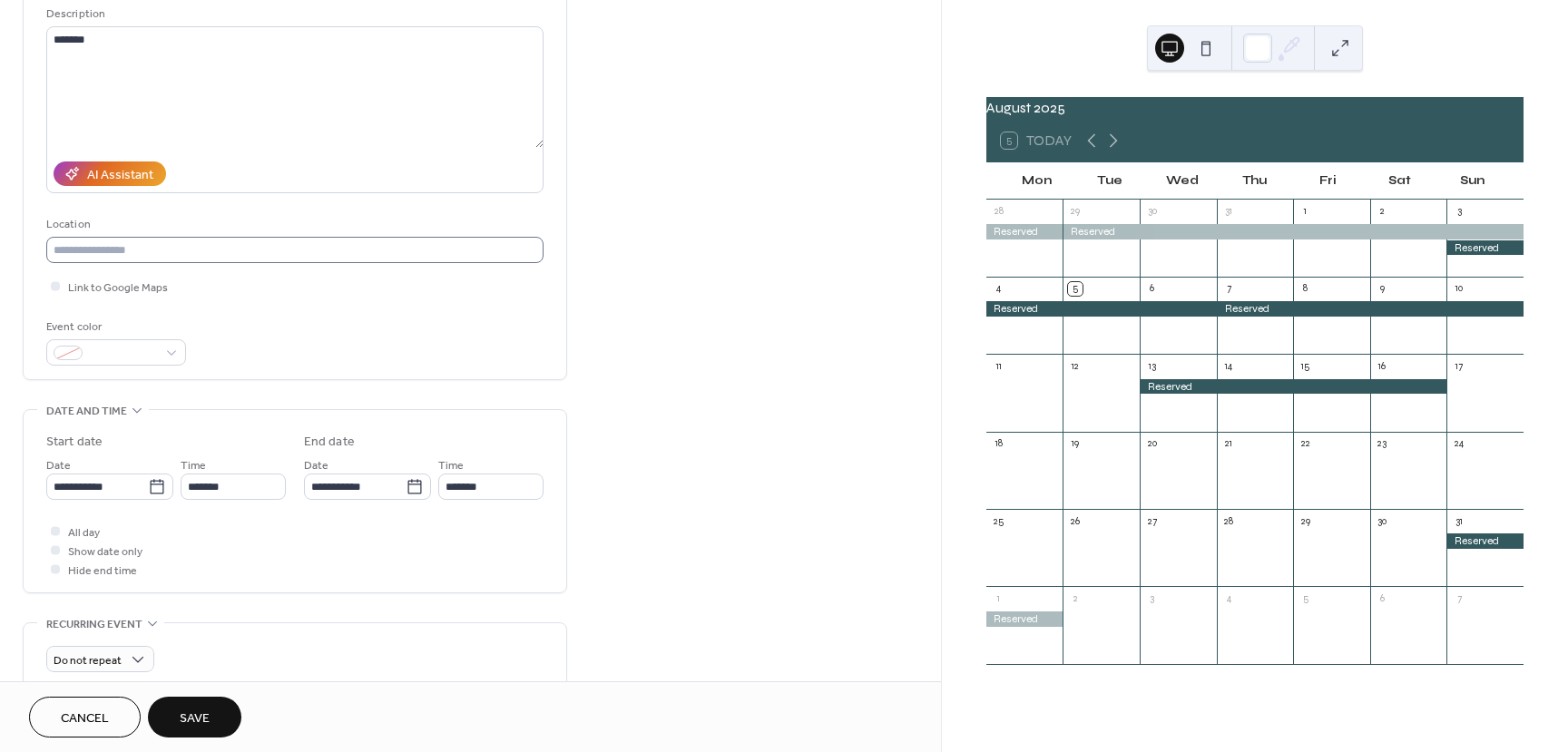 type on "********" 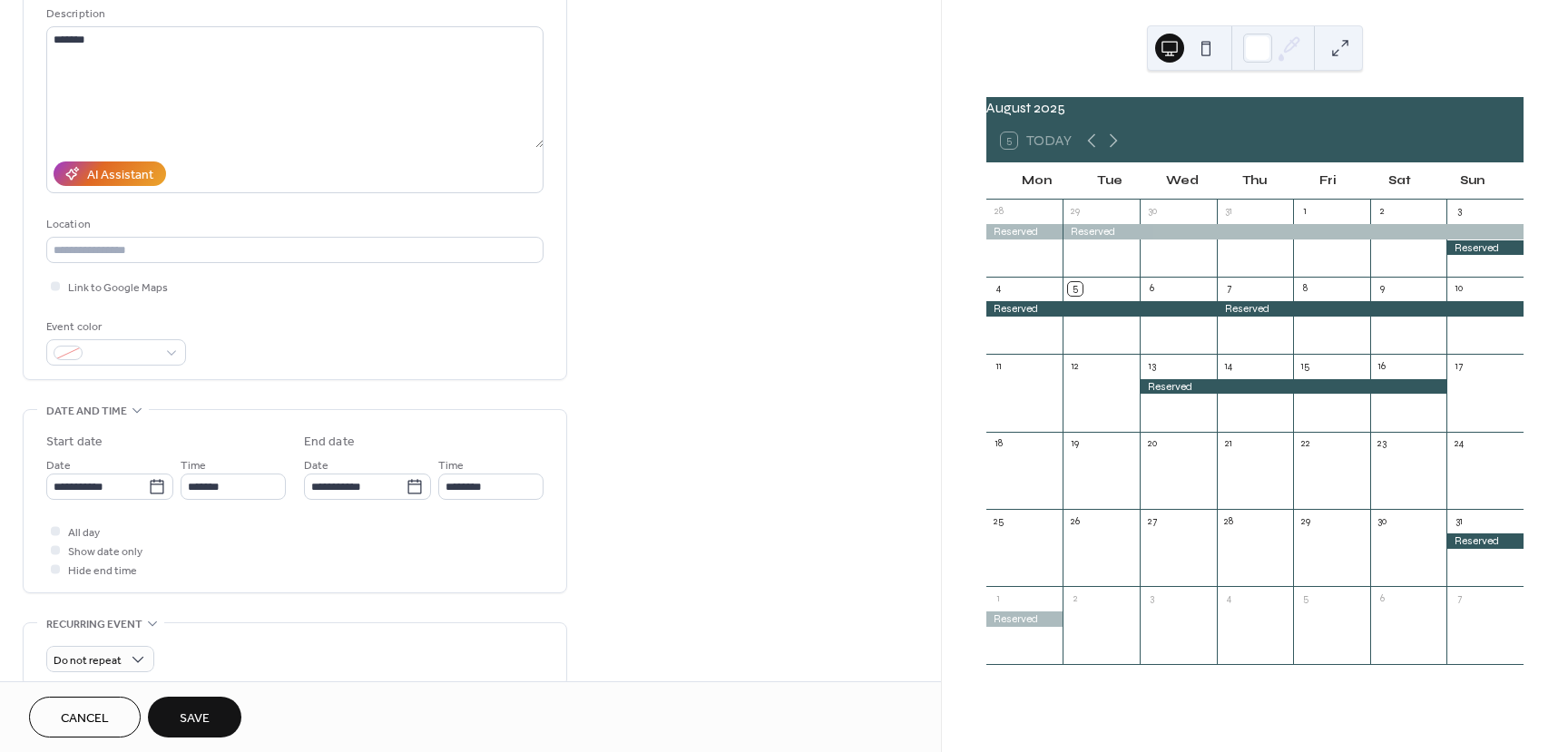 click on "Save" at bounding box center (194, 718) 